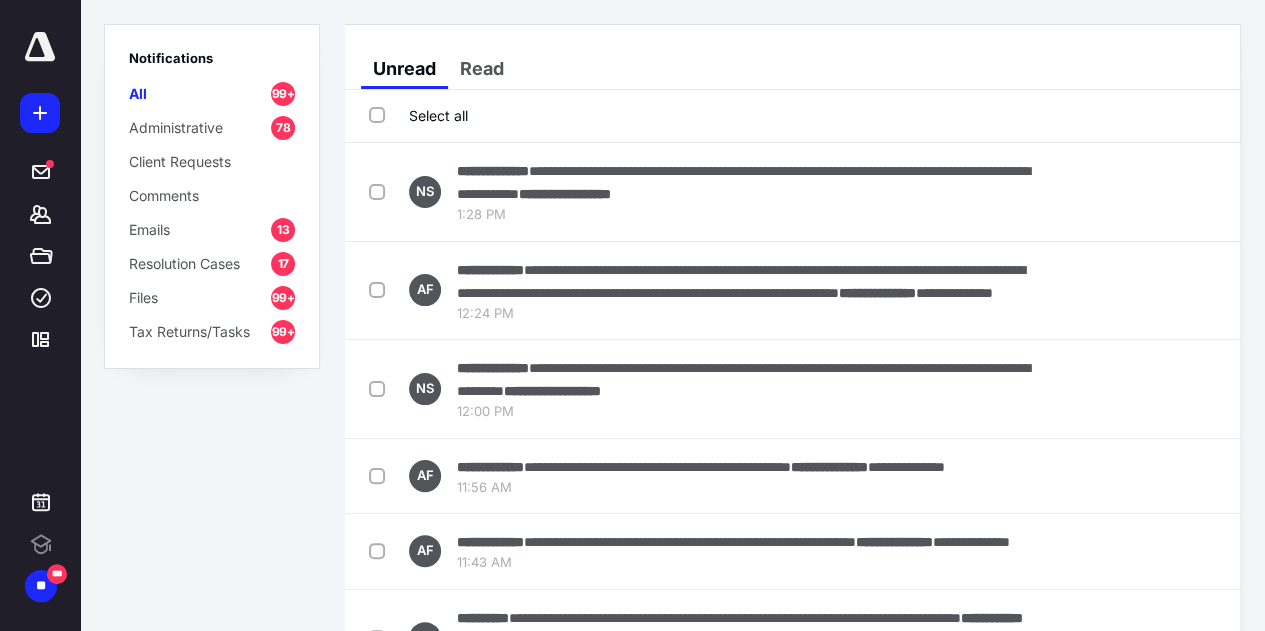scroll, scrollTop: 0, scrollLeft: 0, axis: both 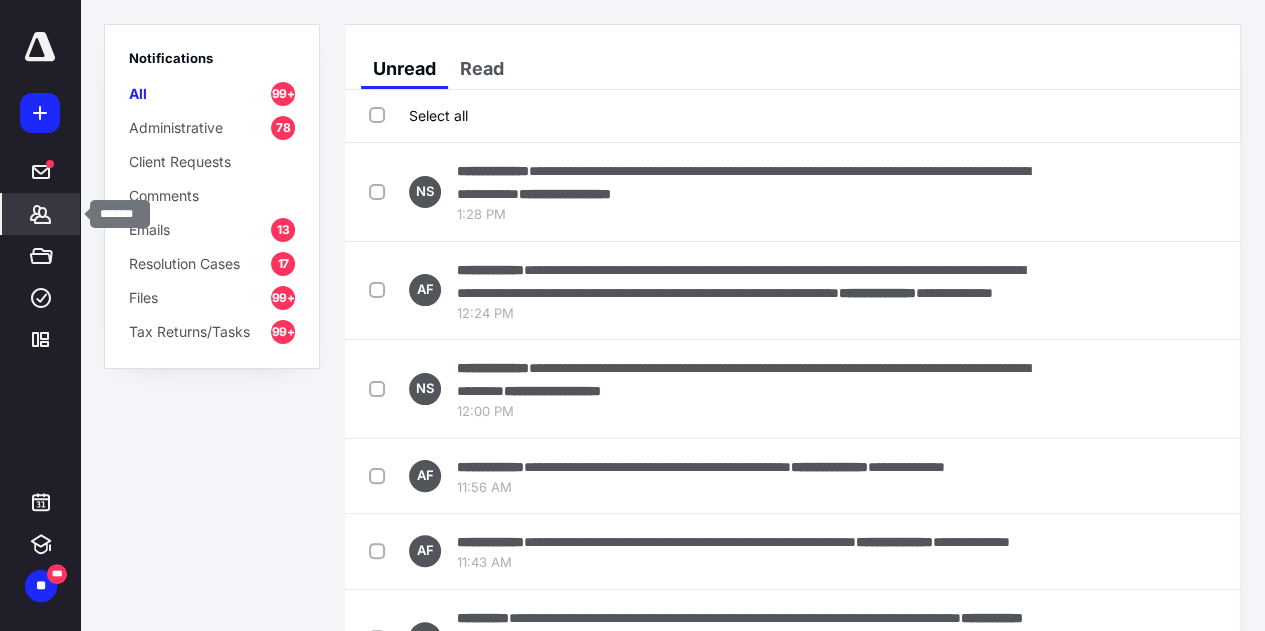 click on "*******" at bounding box center [41, 214] 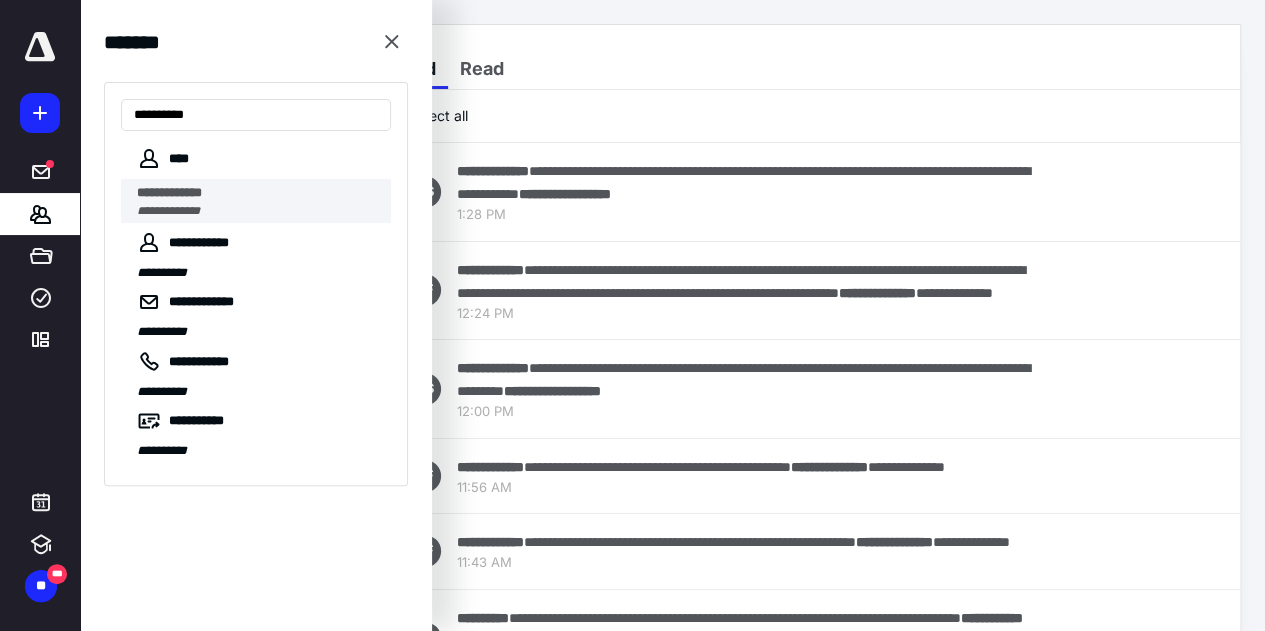 type on "**********" 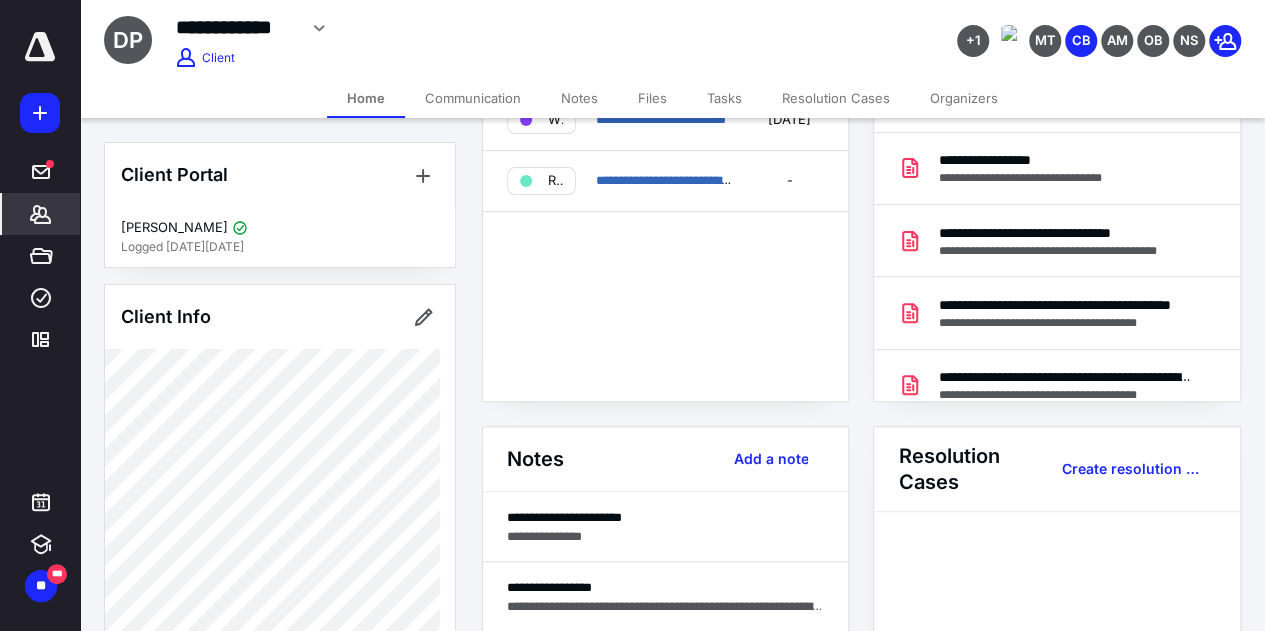 scroll, scrollTop: 246, scrollLeft: 0, axis: vertical 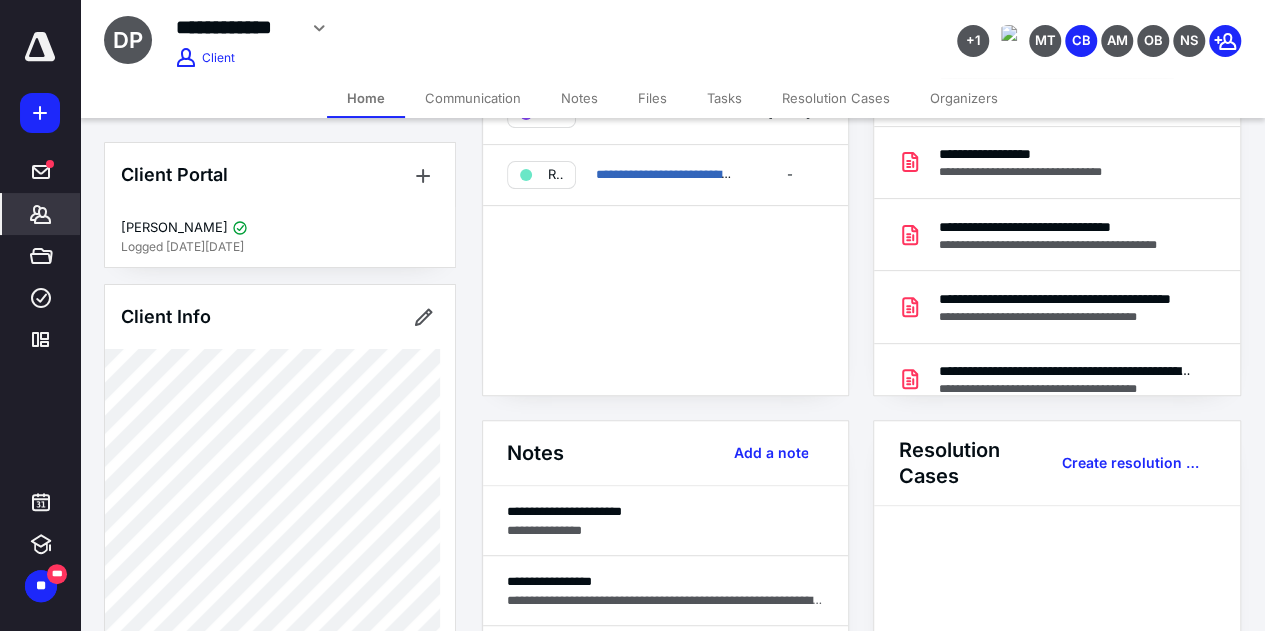 click on "Files" at bounding box center [652, 98] 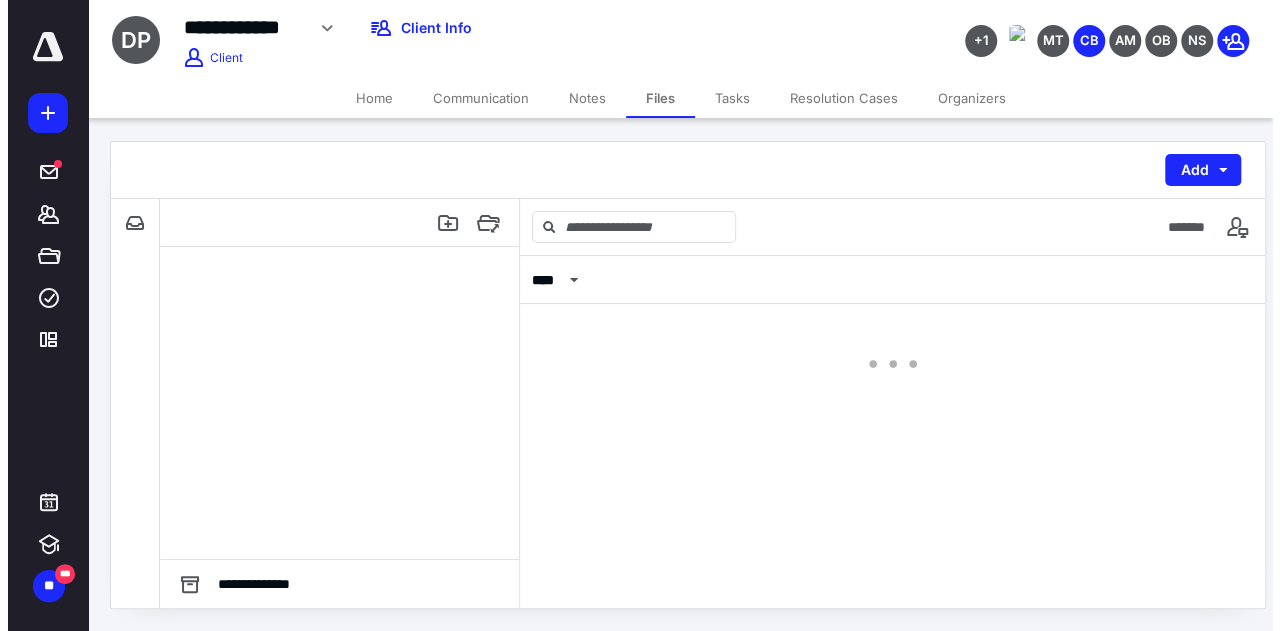 scroll, scrollTop: 0, scrollLeft: 0, axis: both 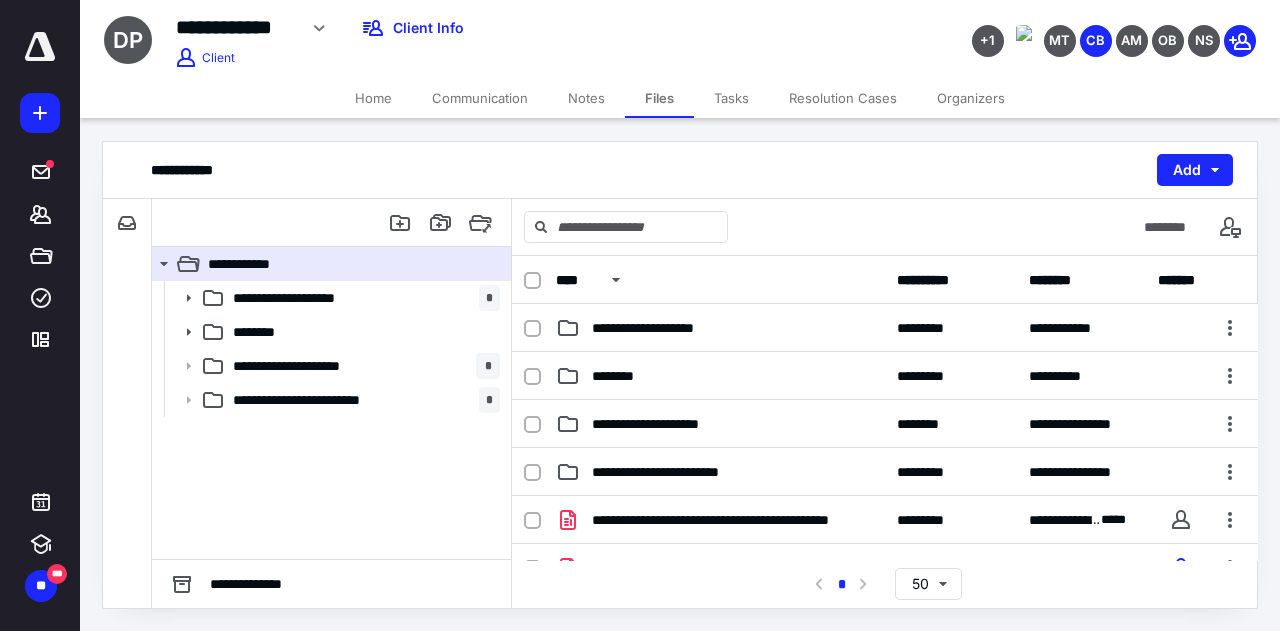 click on "Files" at bounding box center (659, 98) 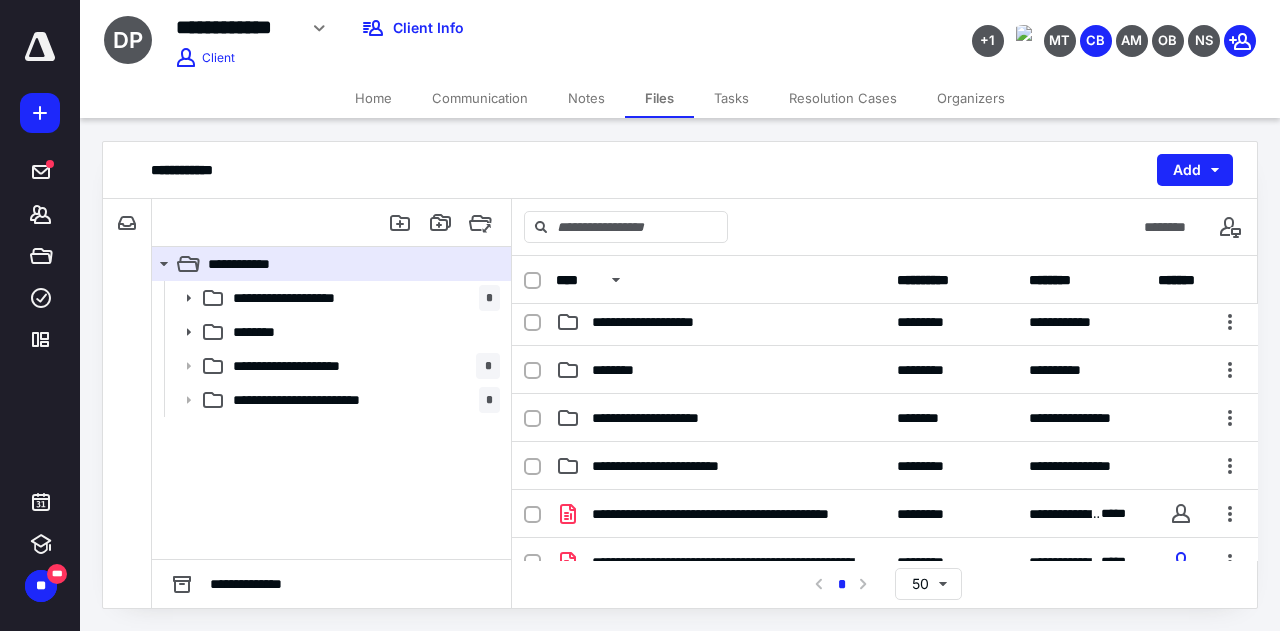 scroll, scrollTop: 0, scrollLeft: 0, axis: both 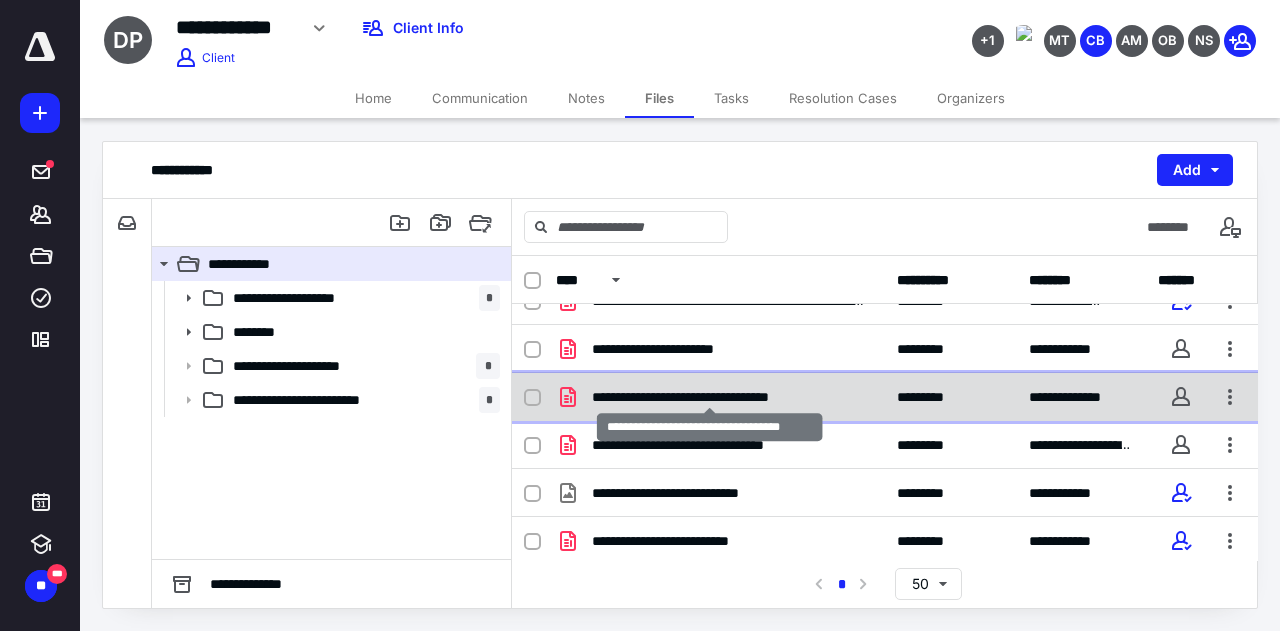click on "**********" at bounding box center (711, 397) 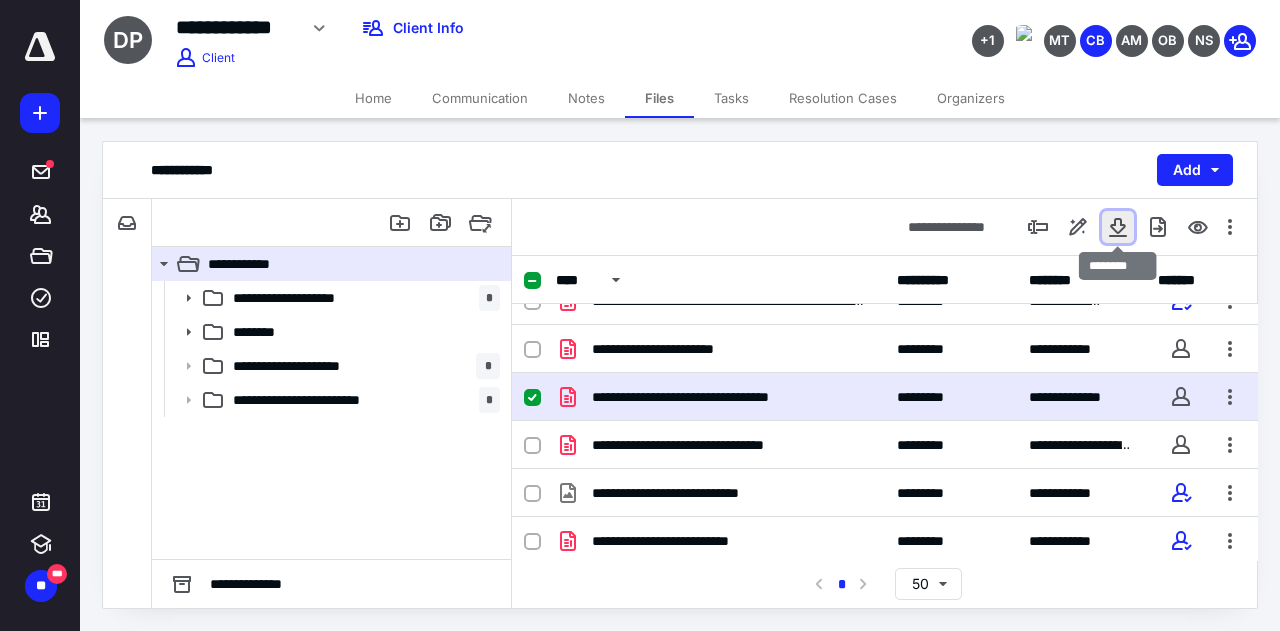click at bounding box center (1118, 227) 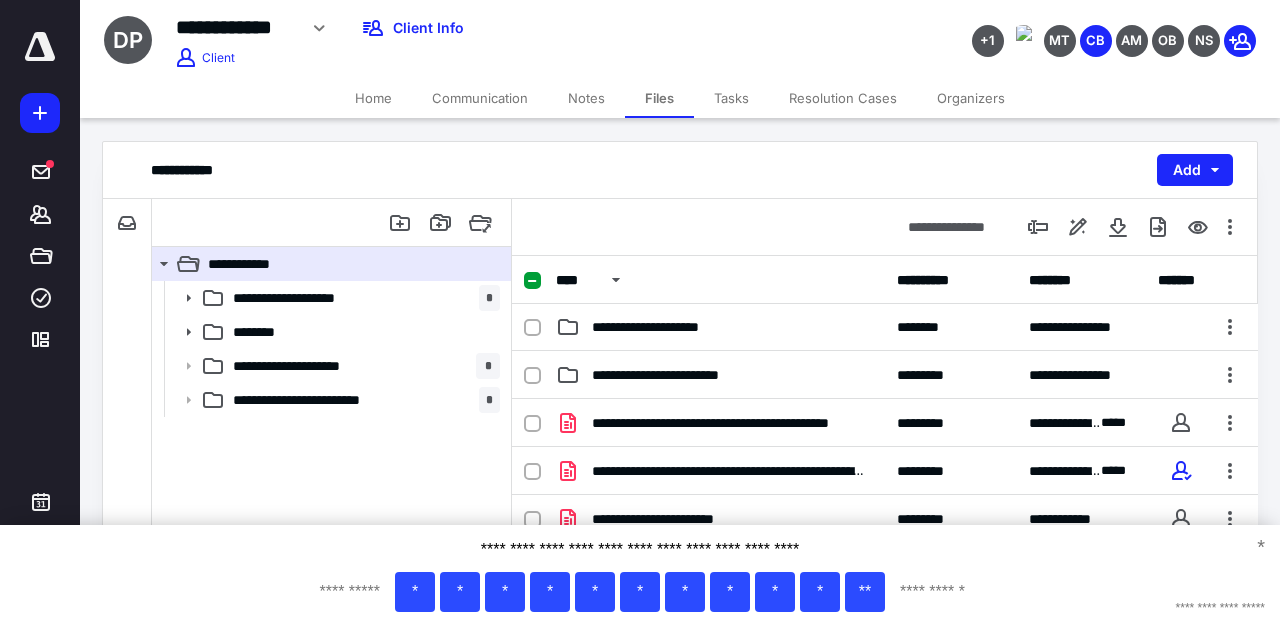 scroll, scrollTop: 0, scrollLeft: 0, axis: both 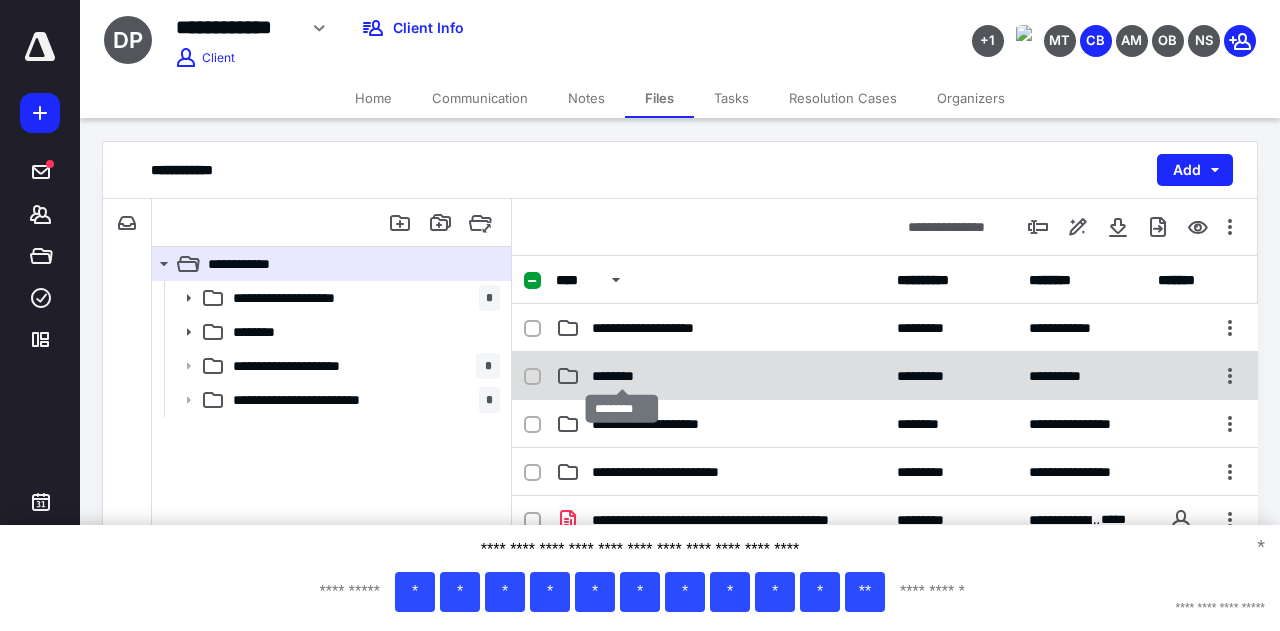 click on "********" at bounding box center [622, 376] 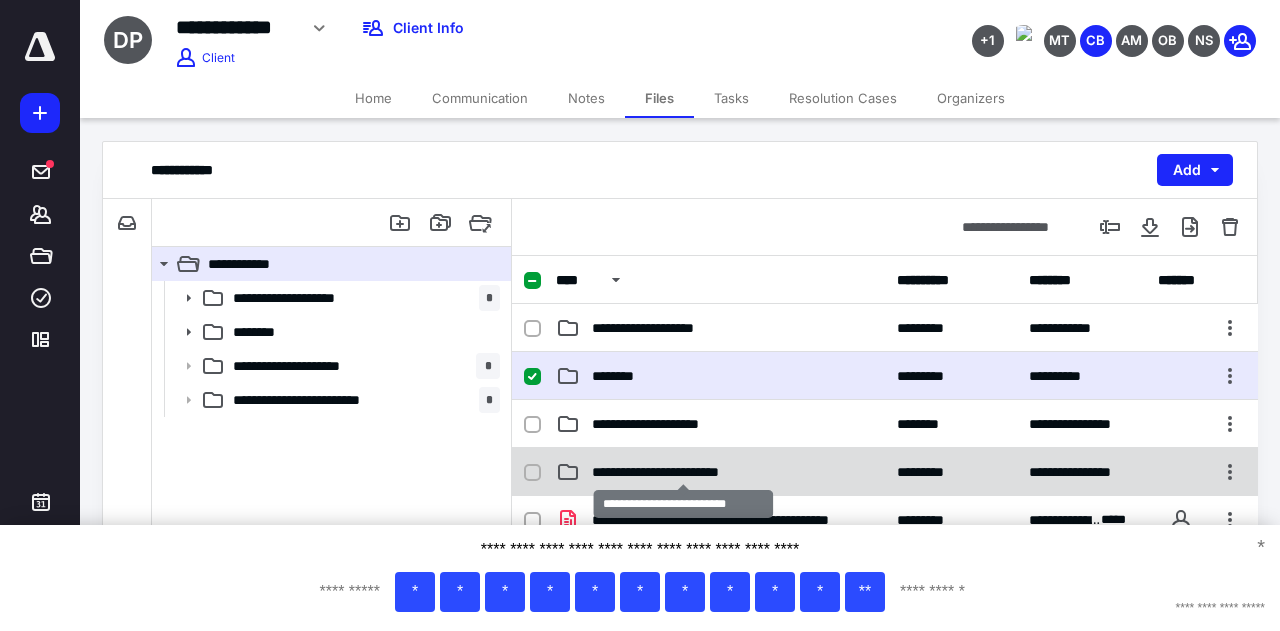 click on "**********" at bounding box center (684, 472) 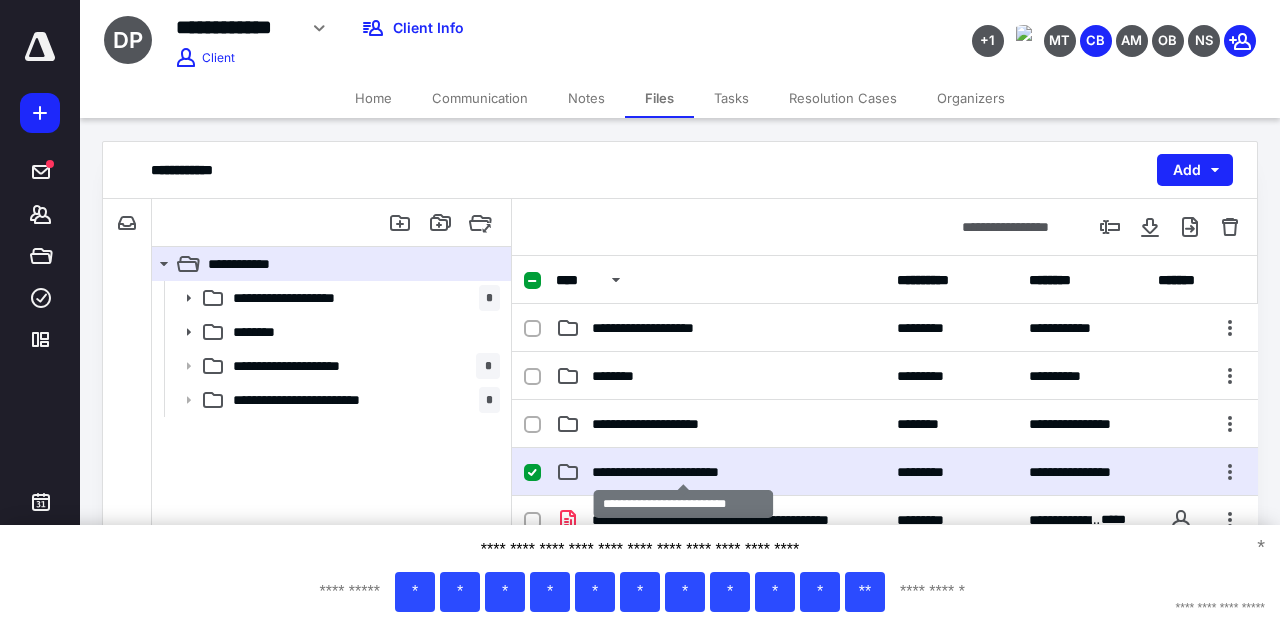 click on "**********" at bounding box center (684, 472) 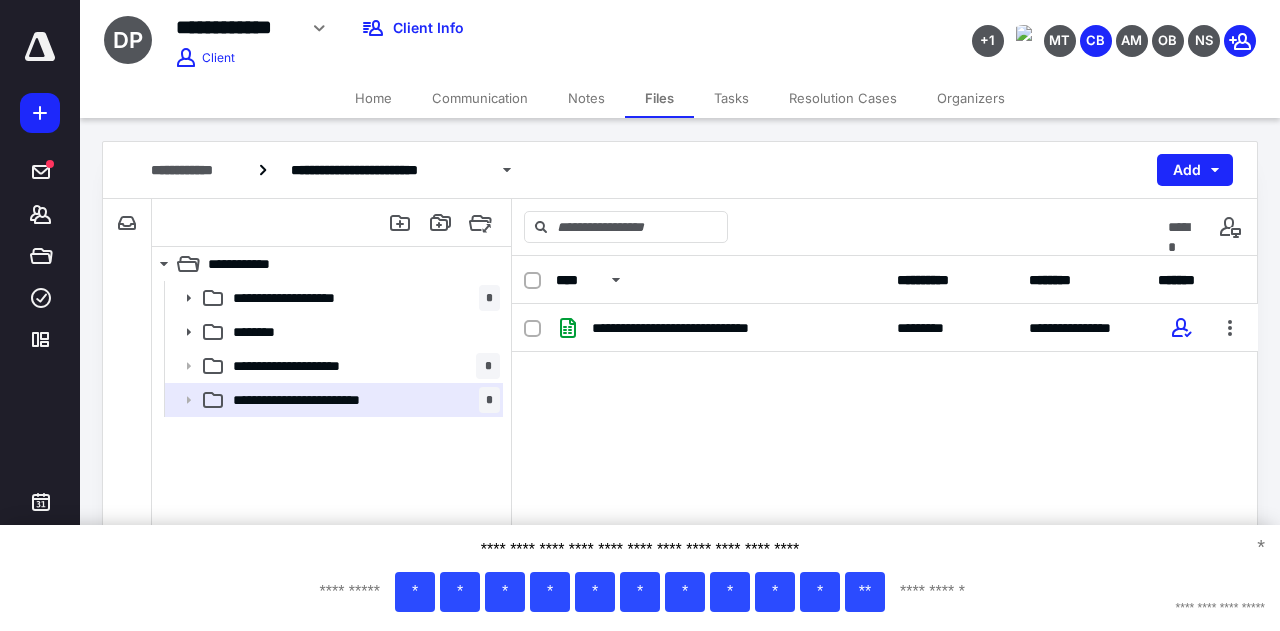 click on "Files" at bounding box center (659, 98) 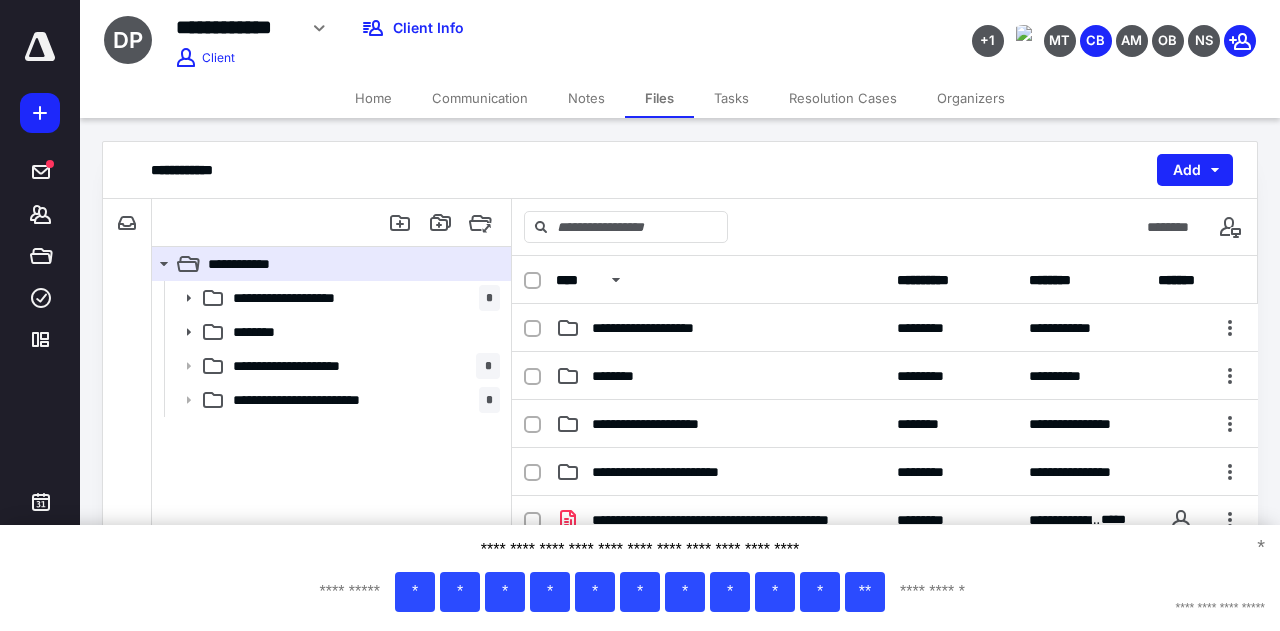 scroll, scrollTop: 0, scrollLeft: 0, axis: both 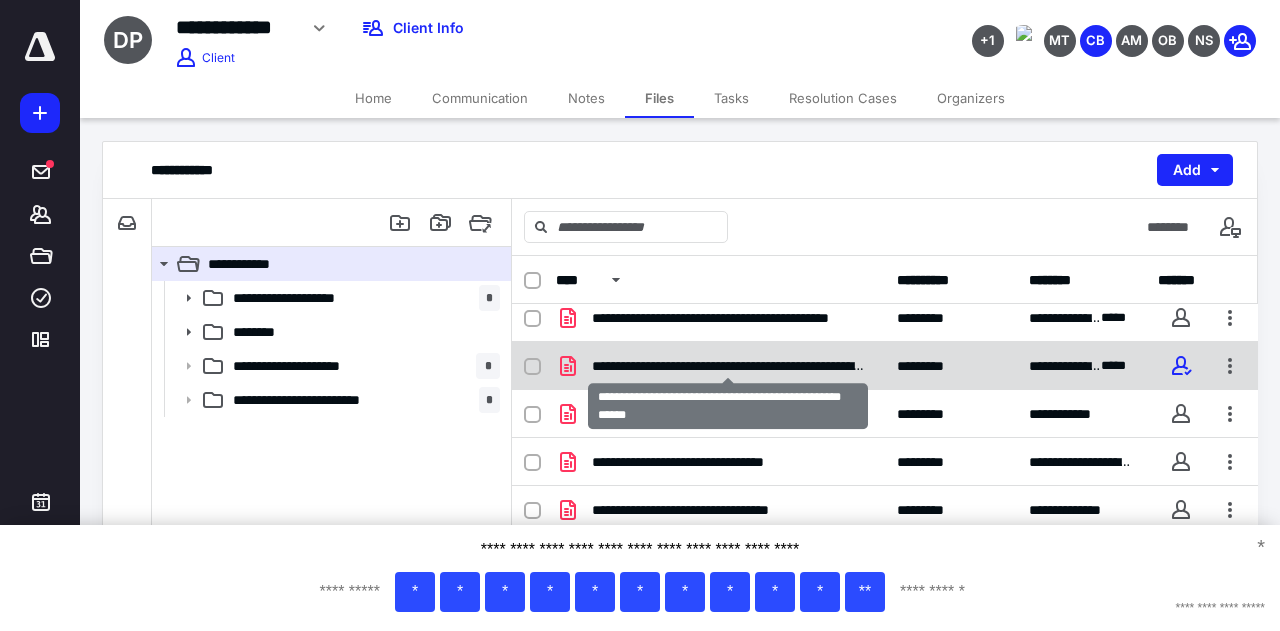 click on "**********" at bounding box center [728, 366] 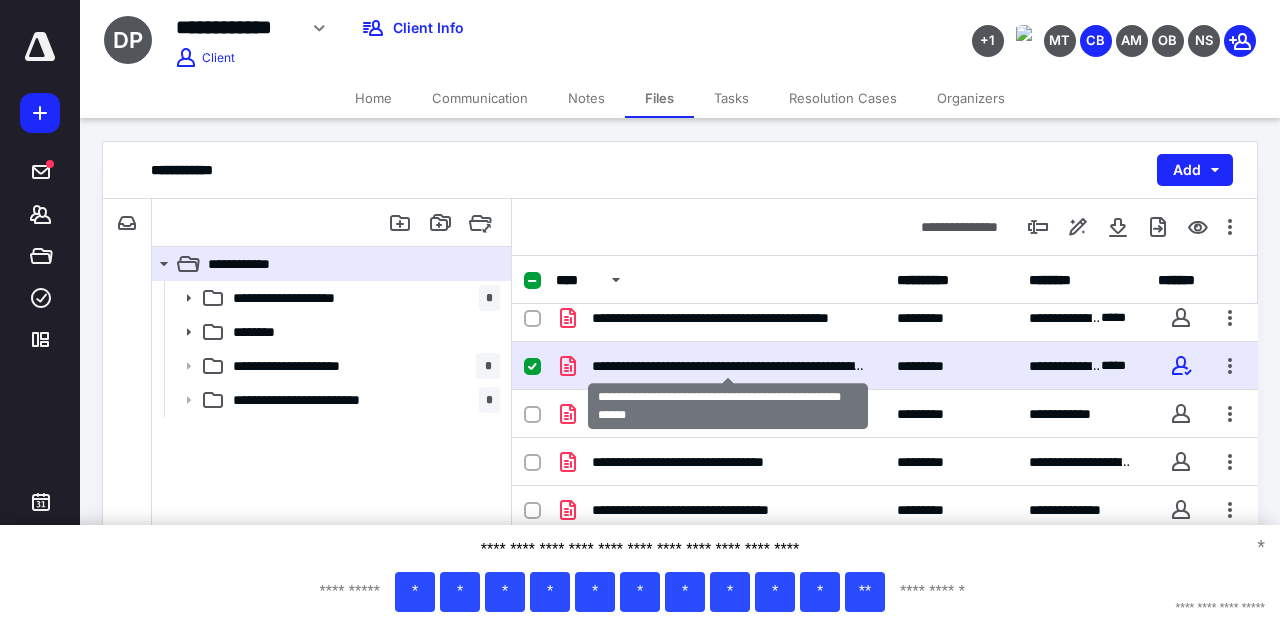 click on "**********" at bounding box center (728, 366) 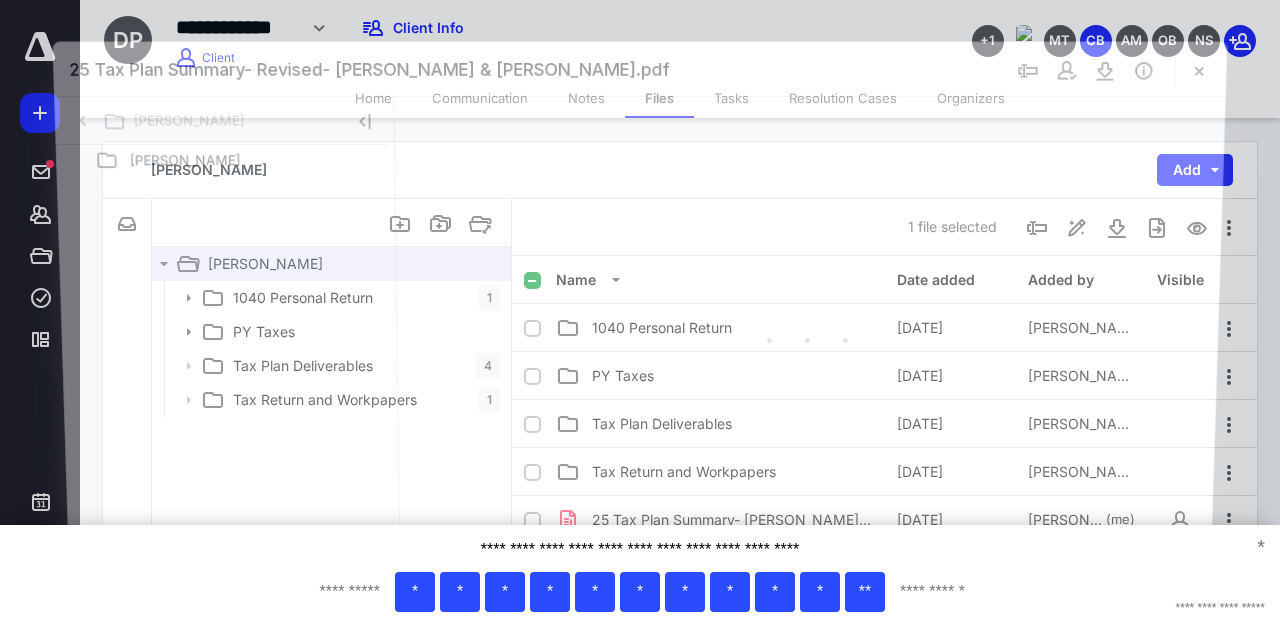 scroll, scrollTop: 202, scrollLeft: 0, axis: vertical 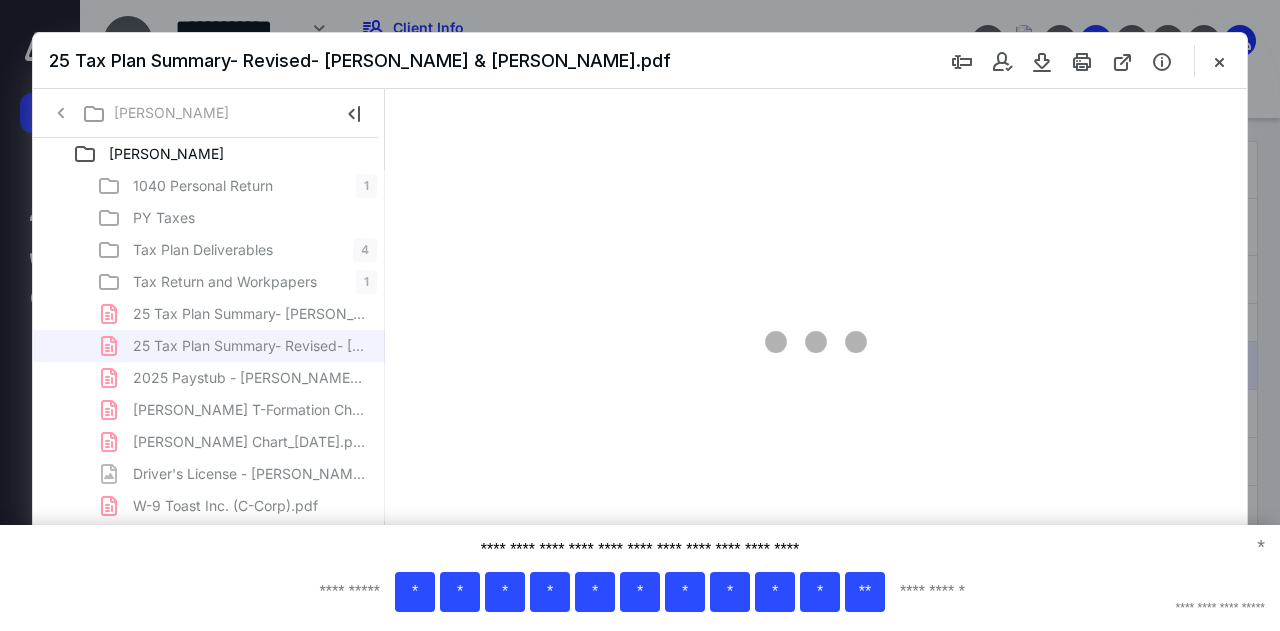 type on "106" 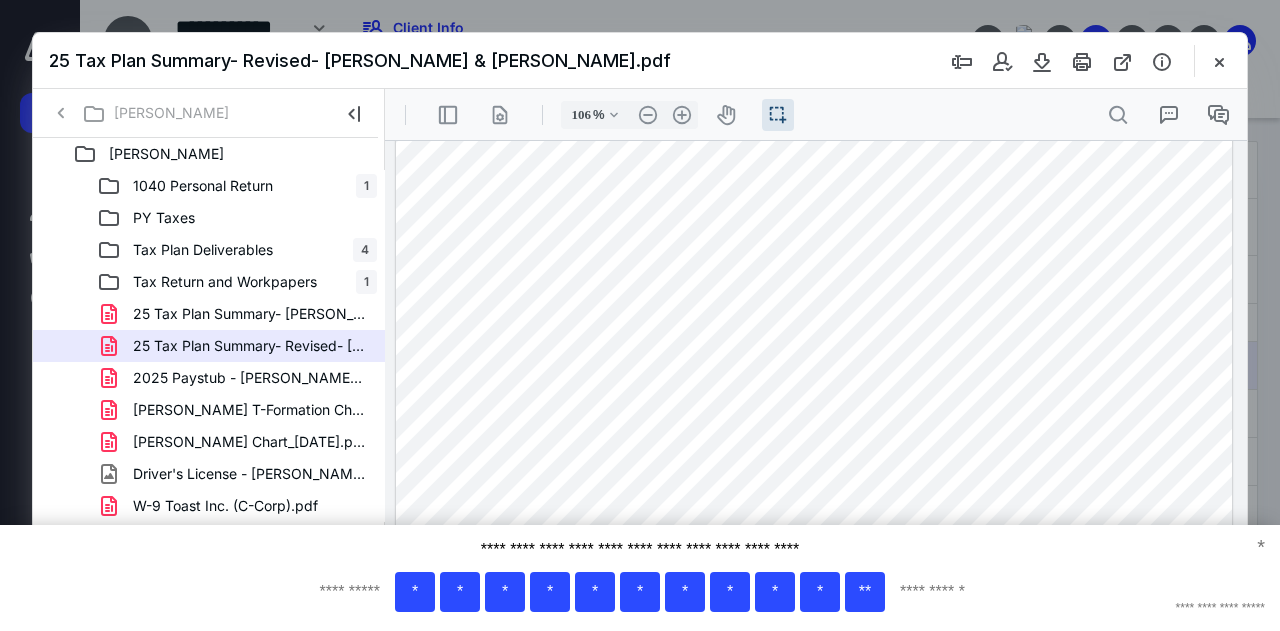 scroll, scrollTop: 712, scrollLeft: 0, axis: vertical 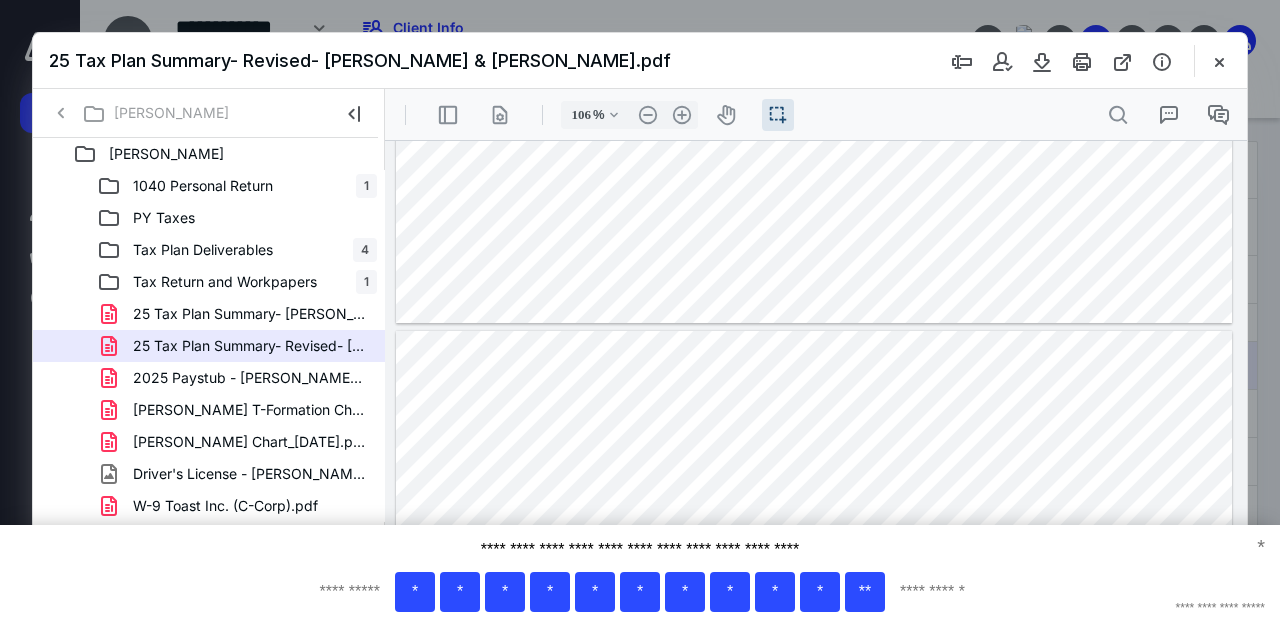 type on "*" 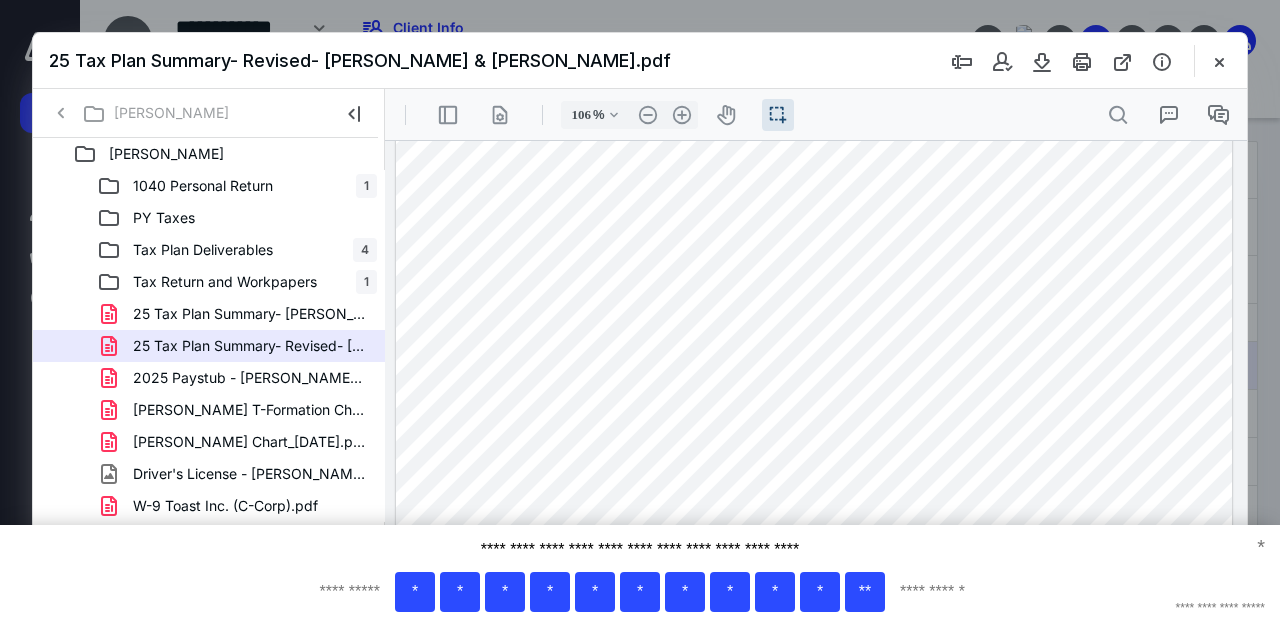 drag, startPoint x: 1238, startPoint y: 392, endPoint x: 1643, endPoint y: 254, distance: 427.86563 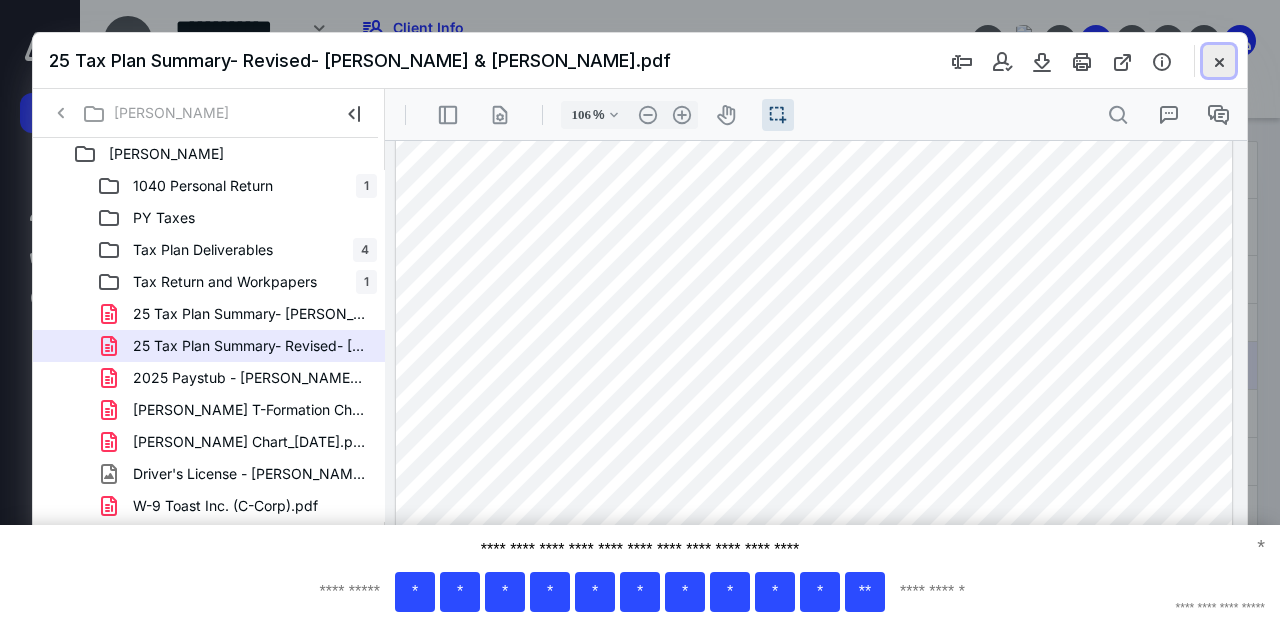 click at bounding box center (1219, 61) 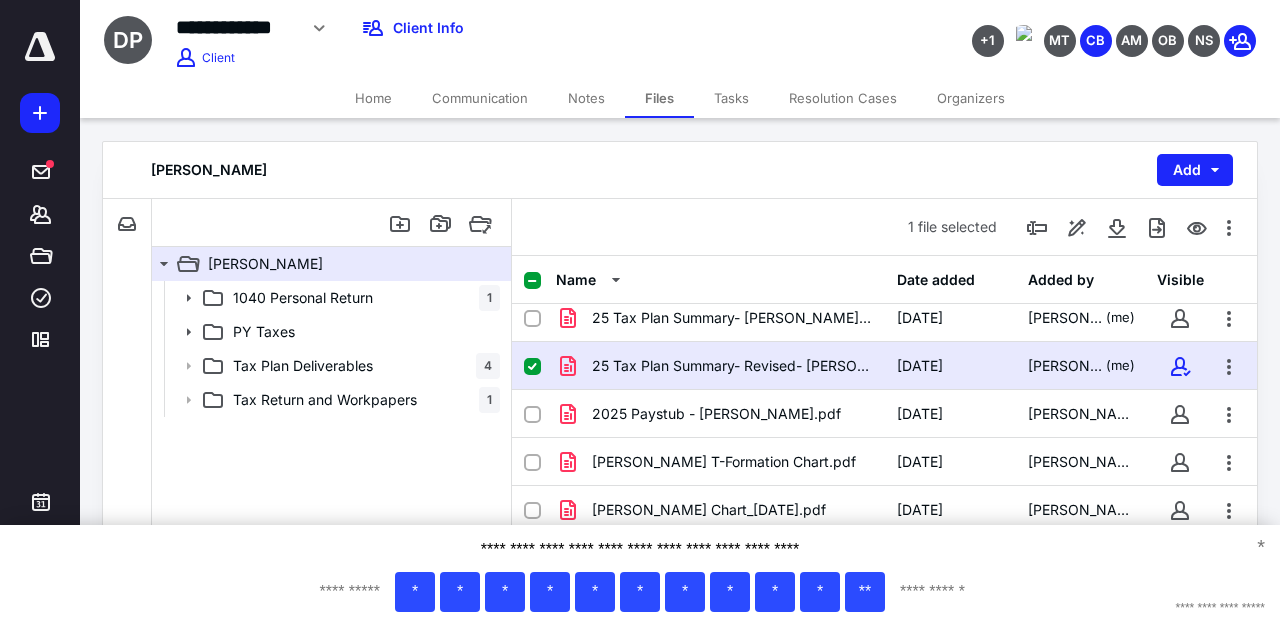 click at bounding box center (40, 47) 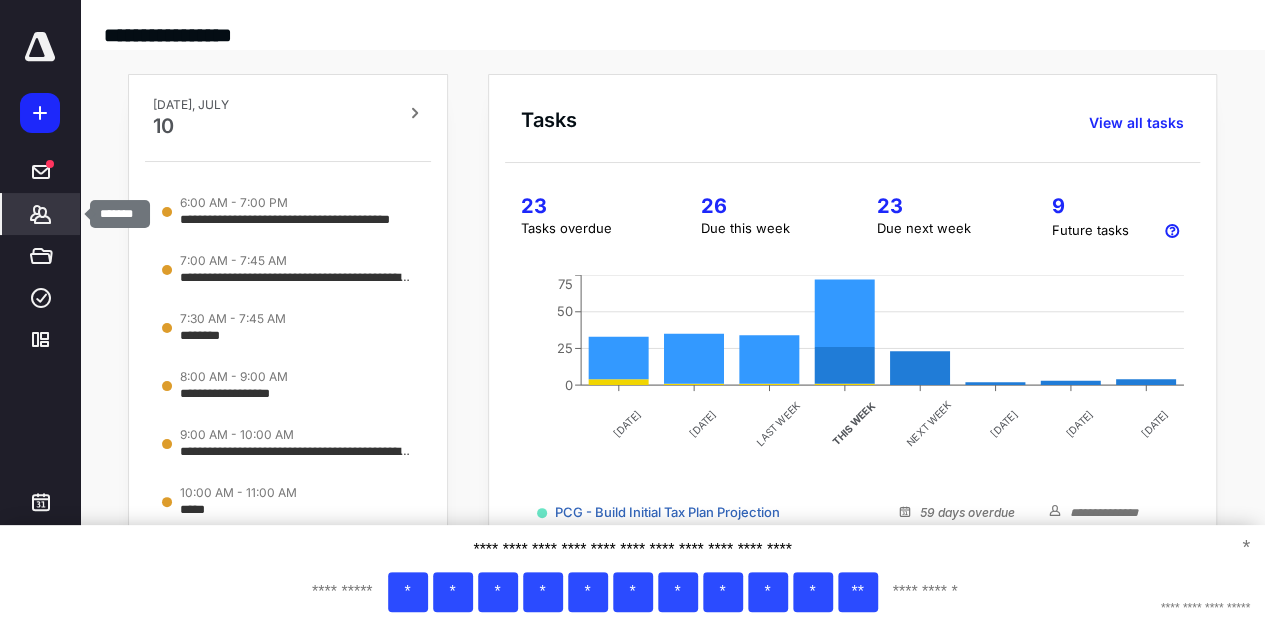 click 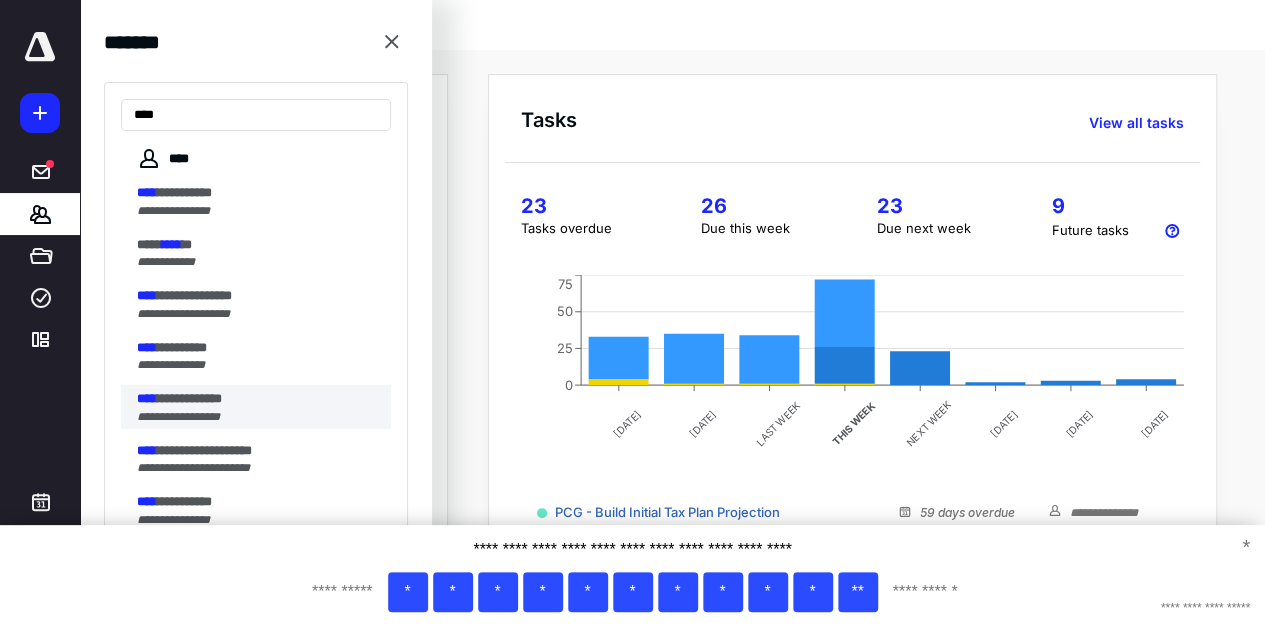 type on "****" 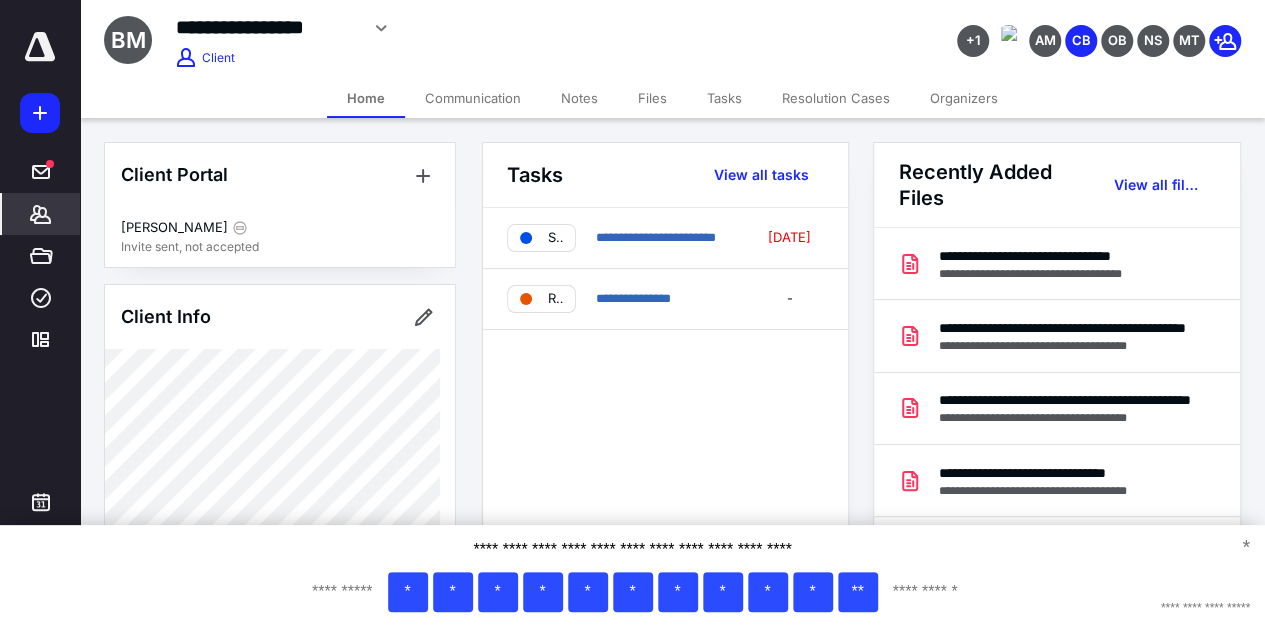 click on "Files" at bounding box center (652, 98) 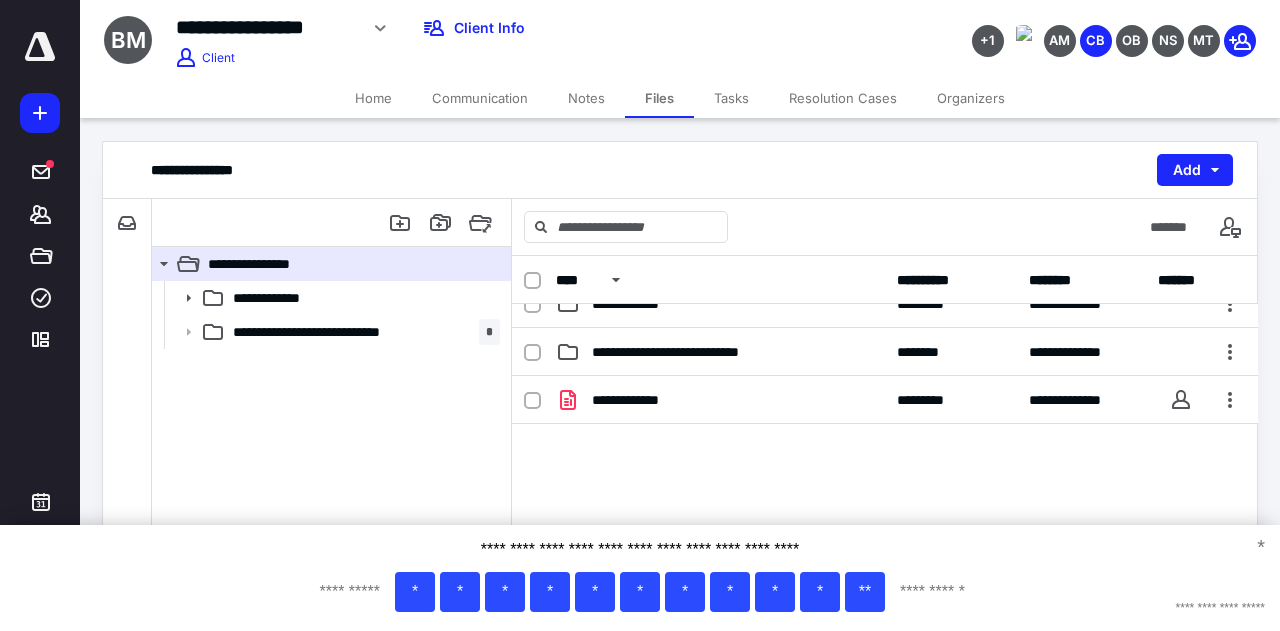 scroll, scrollTop: 0, scrollLeft: 0, axis: both 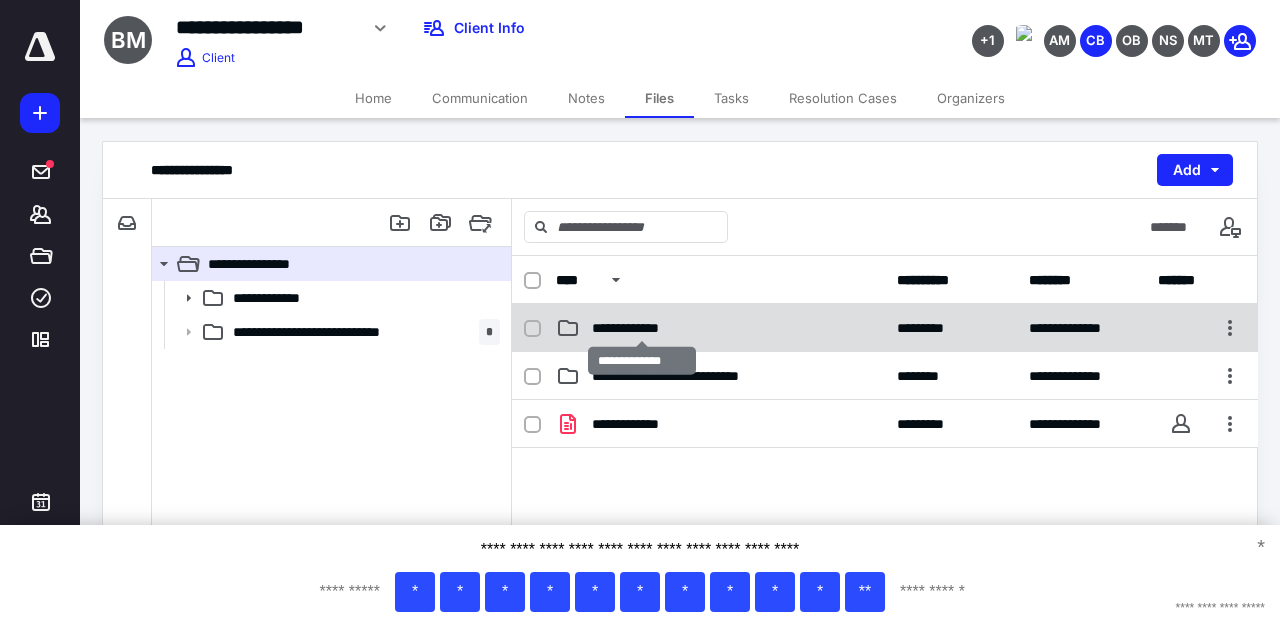 click on "**********" at bounding box center (643, 328) 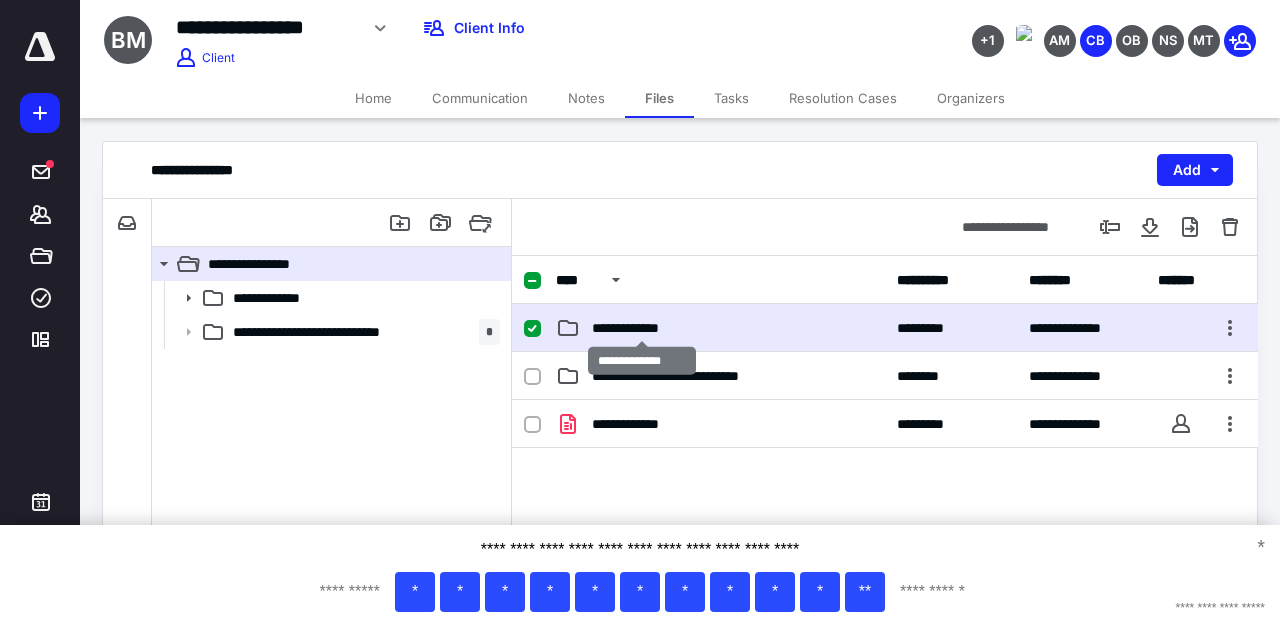 click on "**********" at bounding box center [643, 328] 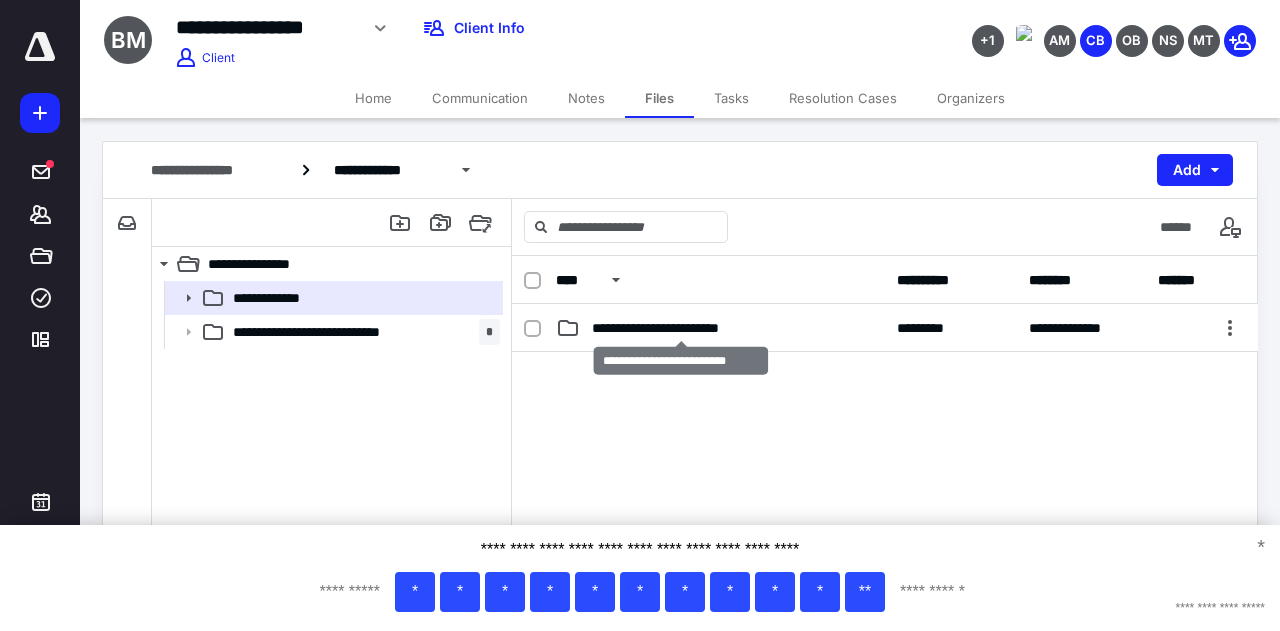click on "**********" at bounding box center [681, 328] 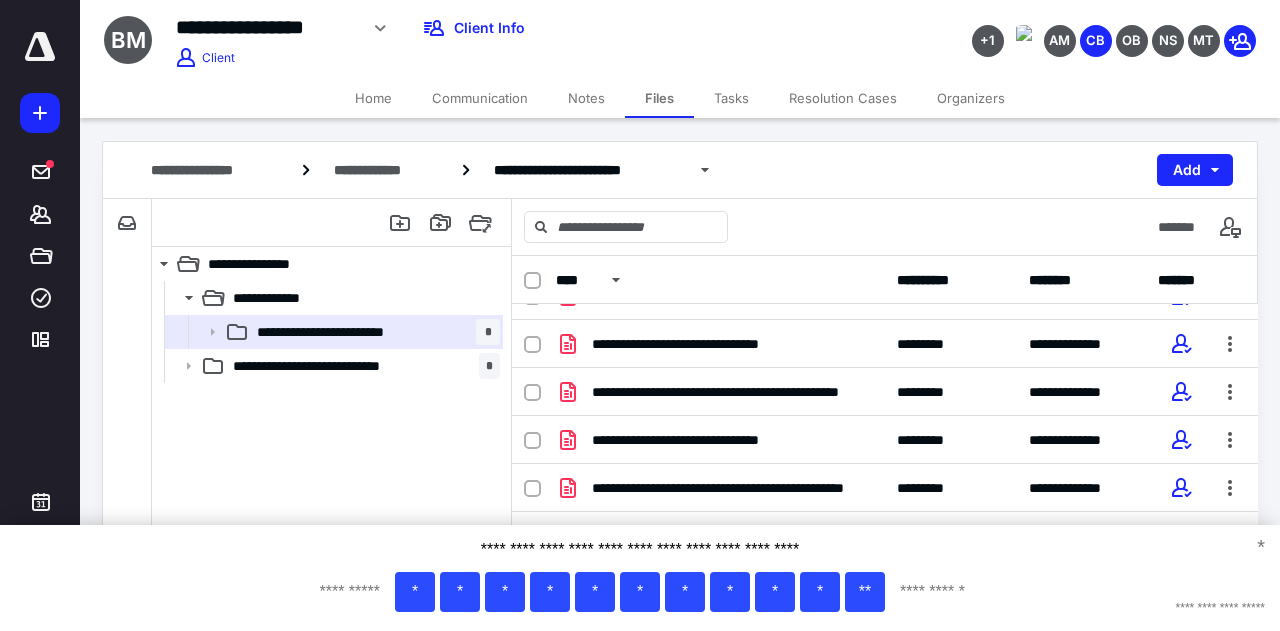scroll, scrollTop: 43, scrollLeft: 0, axis: vertical 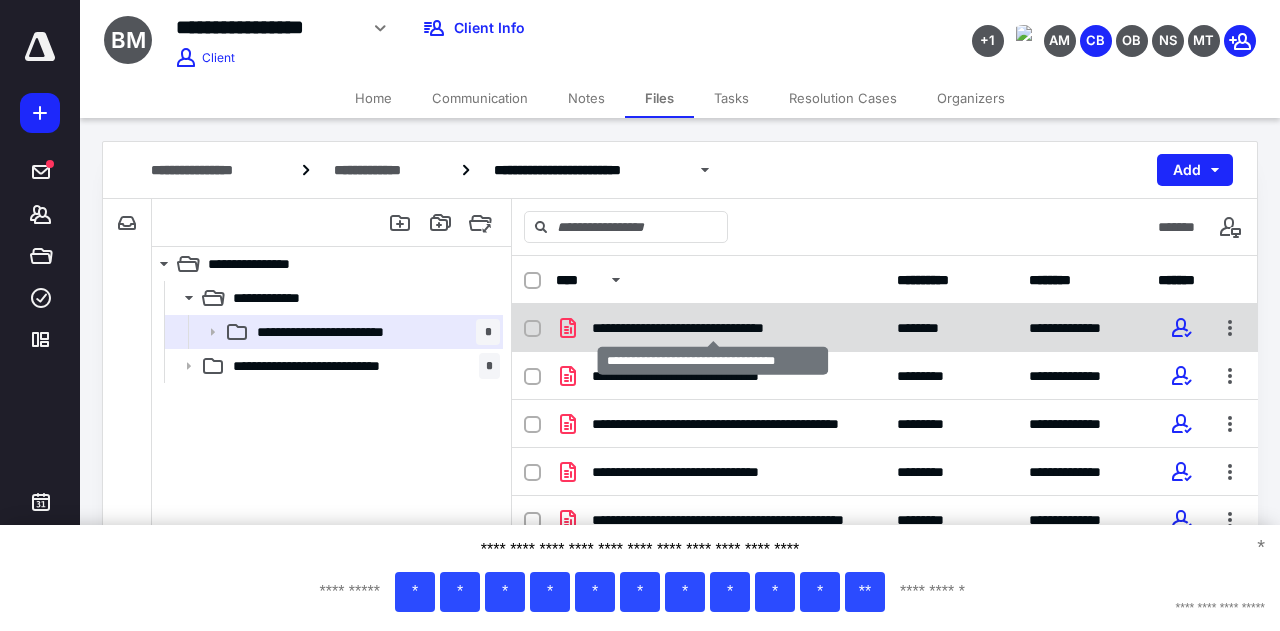 click on "**********" at bounding box center (713, 328) 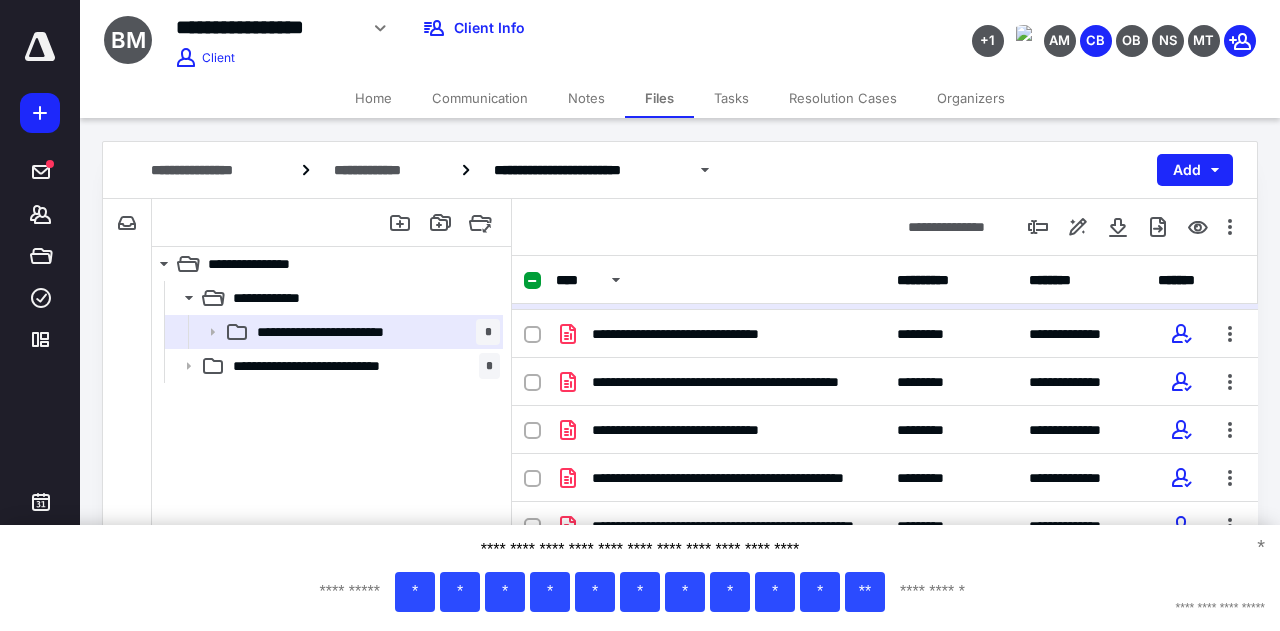 scroll, scrollTop: 43, scrollLeft: 0, axis: vertical 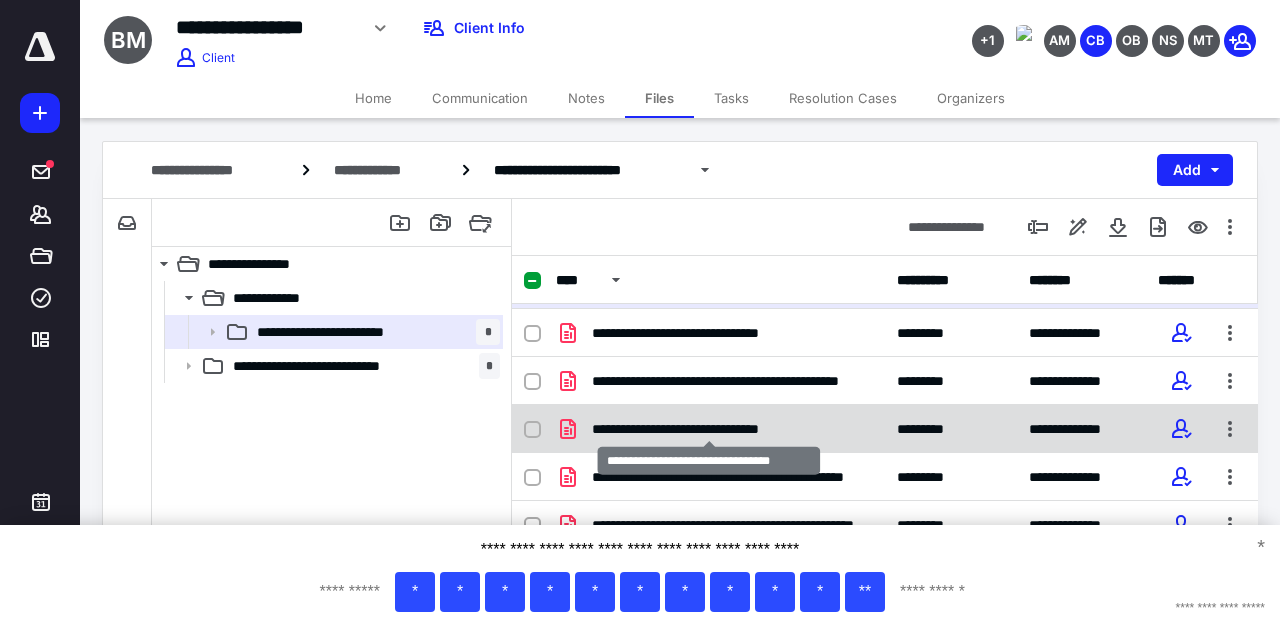 click on "**********" at bounding box center [709, 429] 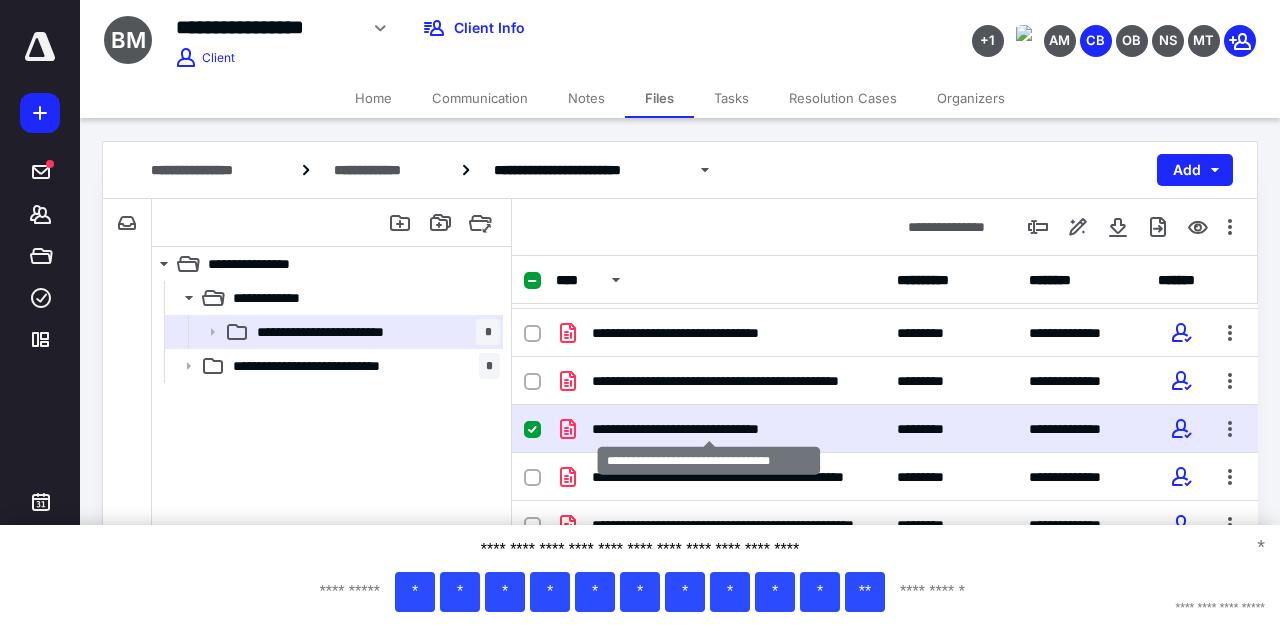 click on "**********" at bounding box center [709, 429] 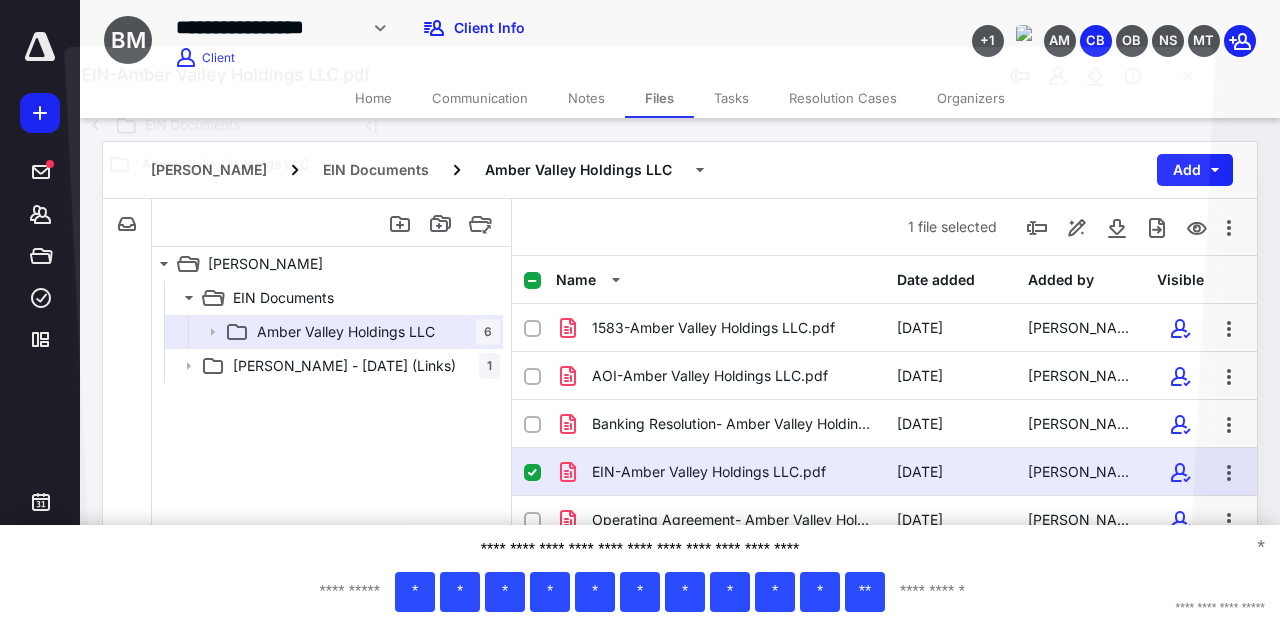 scroll, scrollTop: 43, scrollLeft: 0, axis: vertical 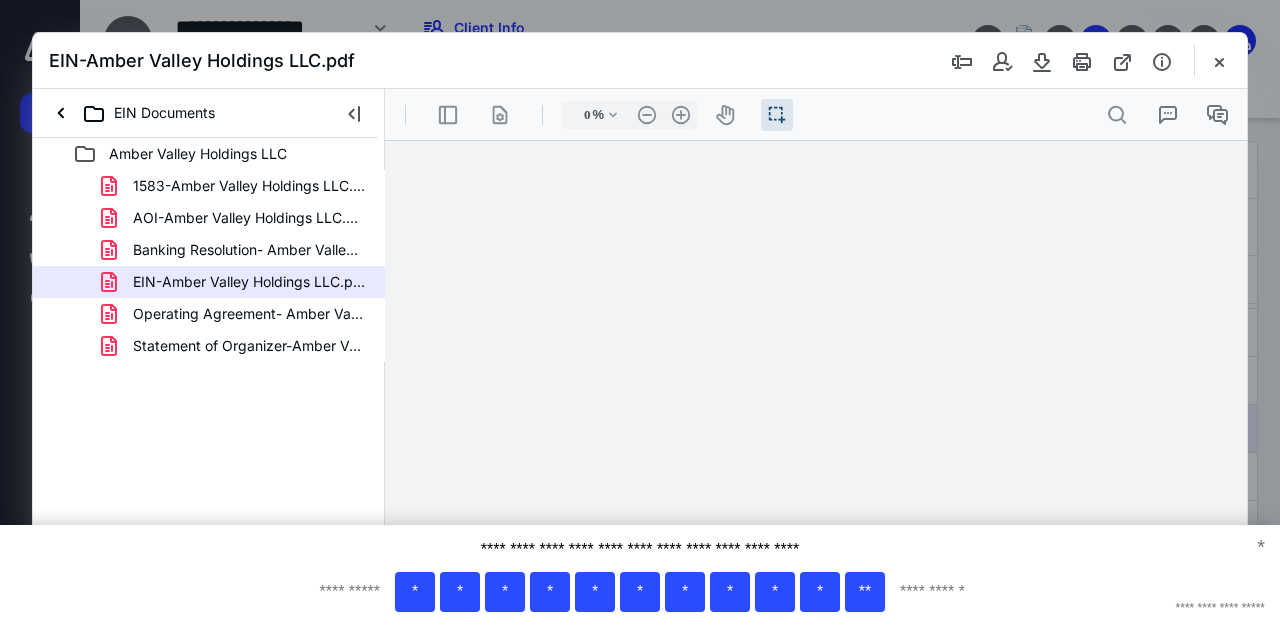 type on "141" 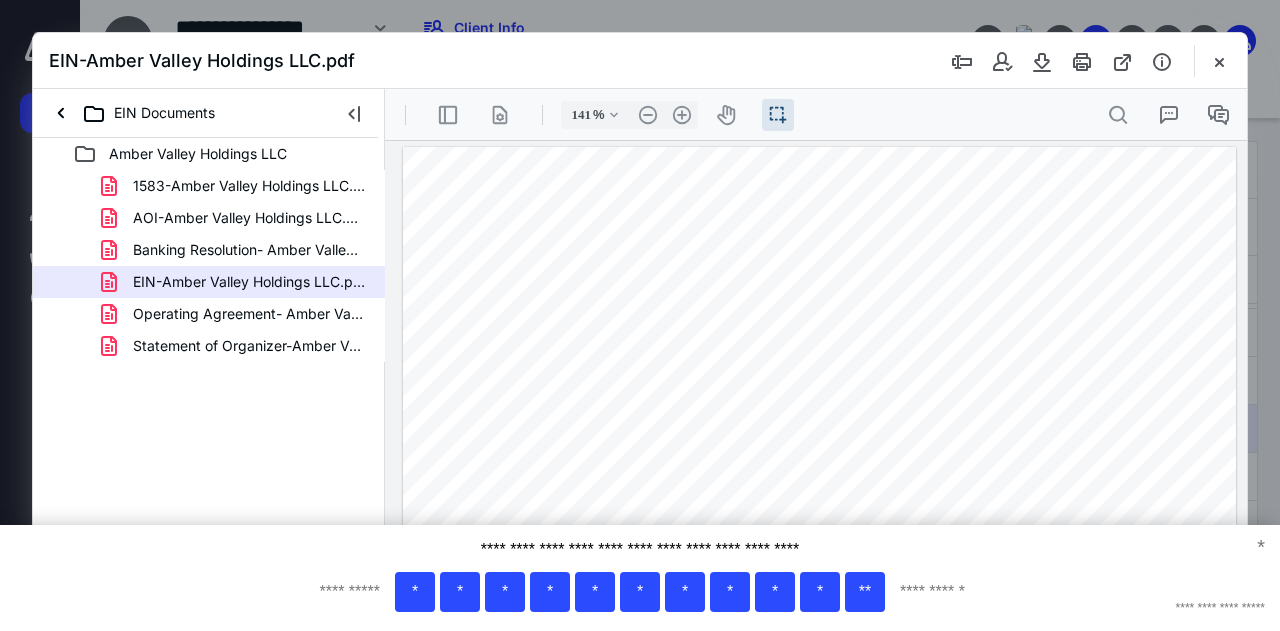 scroll, scrollTop: 0, scrollLeft: 7, axis: horizontal 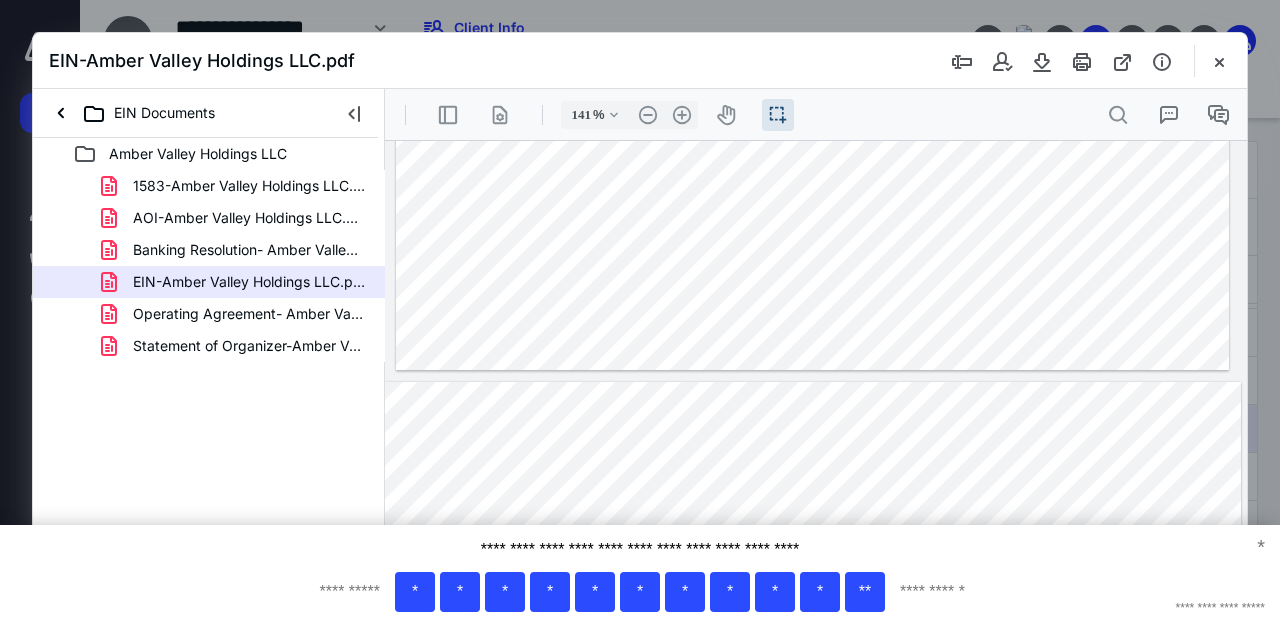 type on "*" 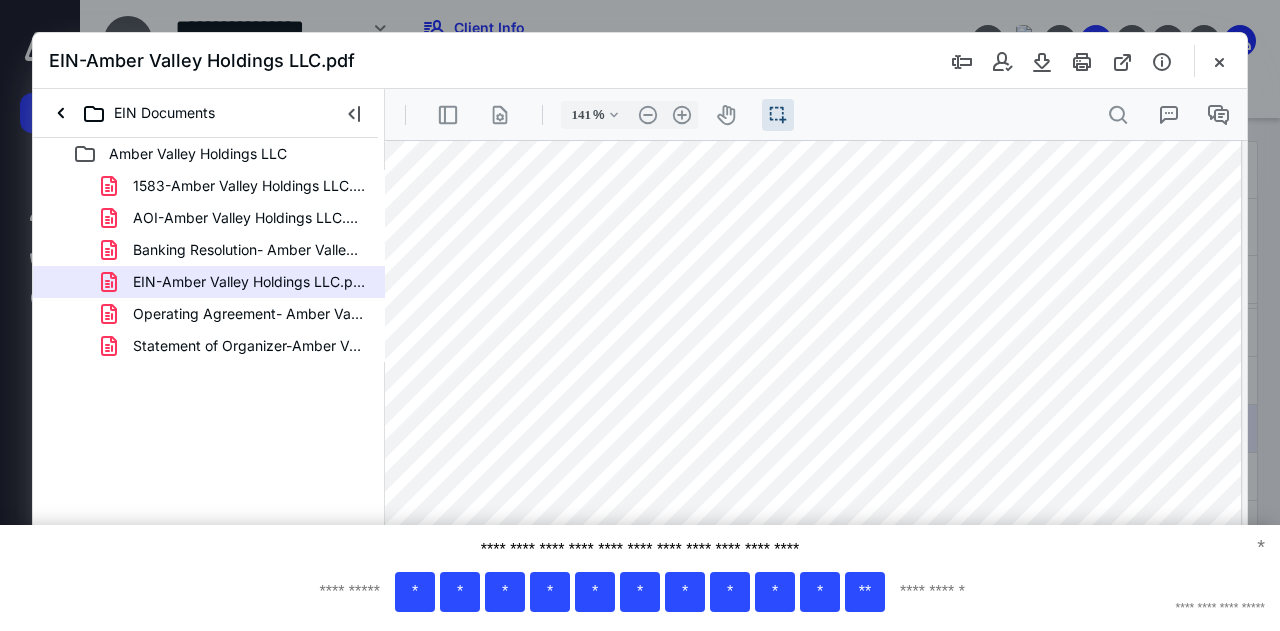 scroll, scrollTop: 1216, scrollLeft: 7, axis: both 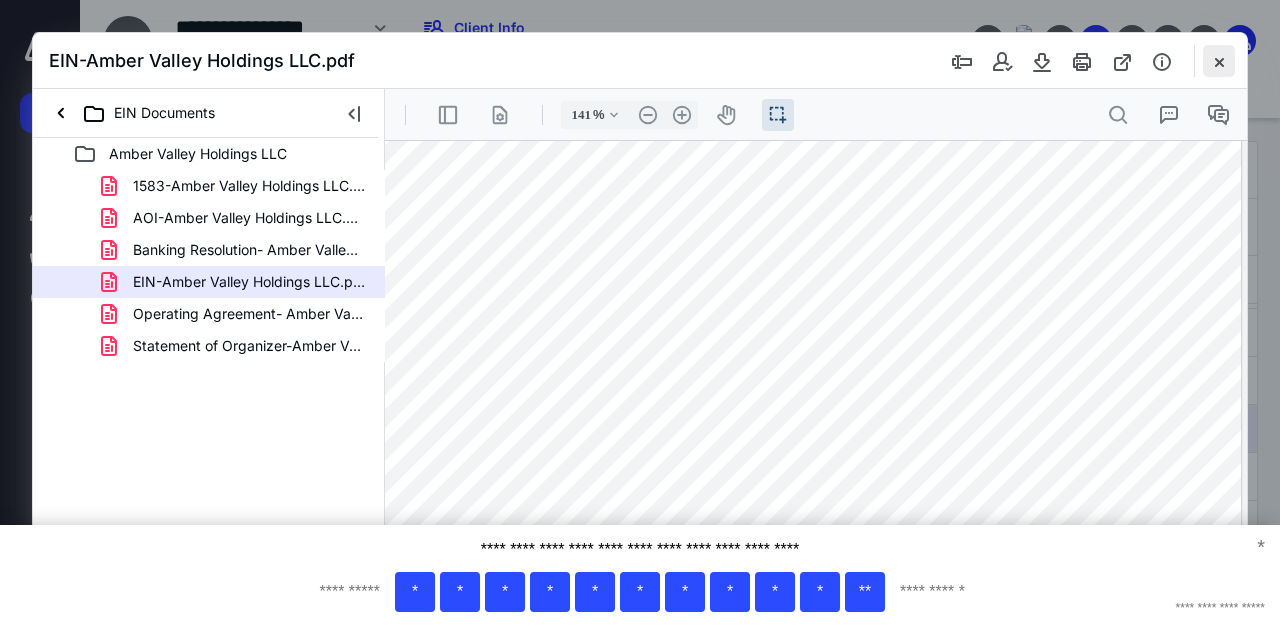 click at bounding box center [1219, 61] 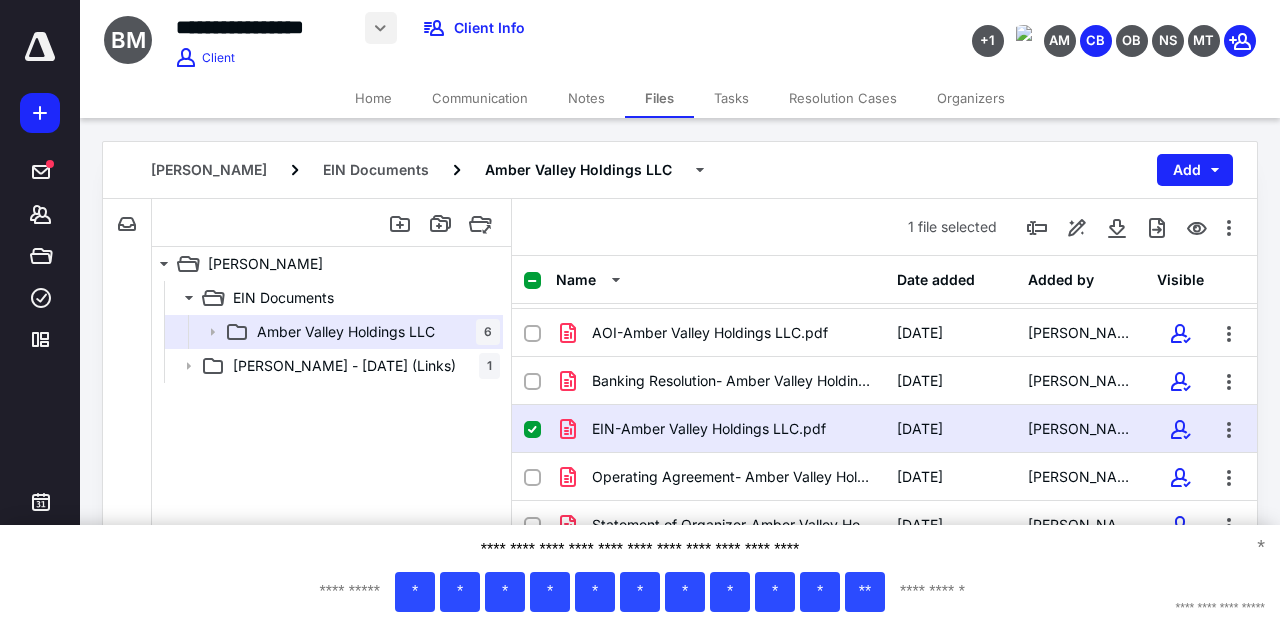 click at bounding box center (381, 28) 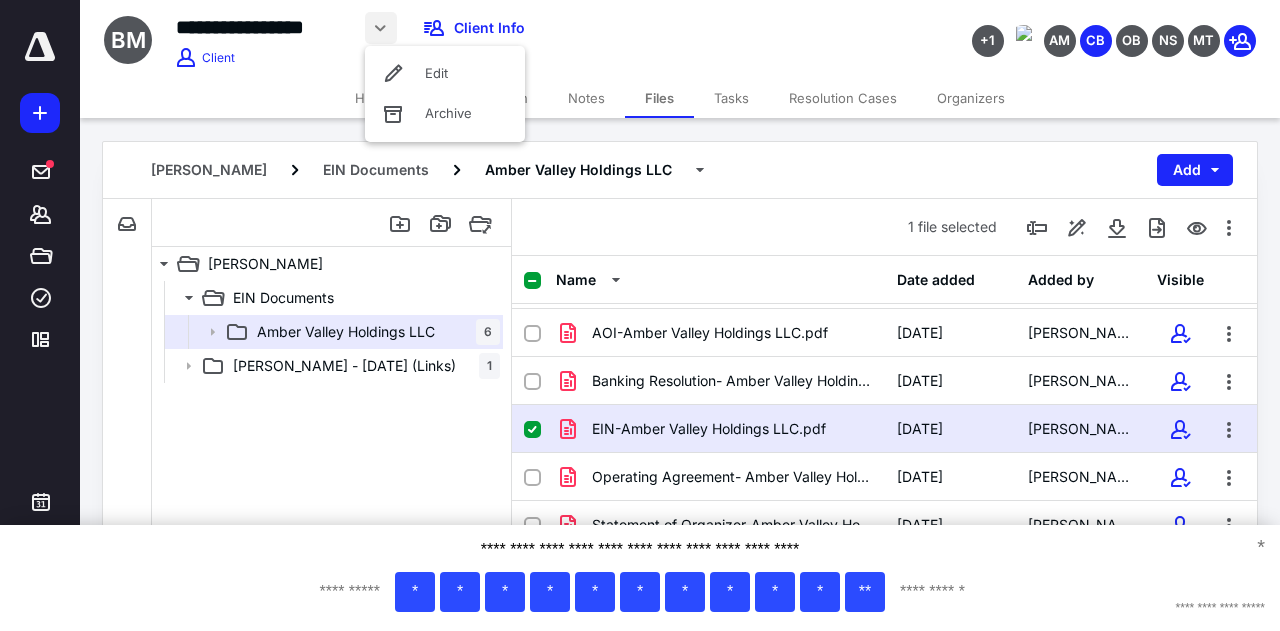 click on "**********" at bounding box center (266, 27) 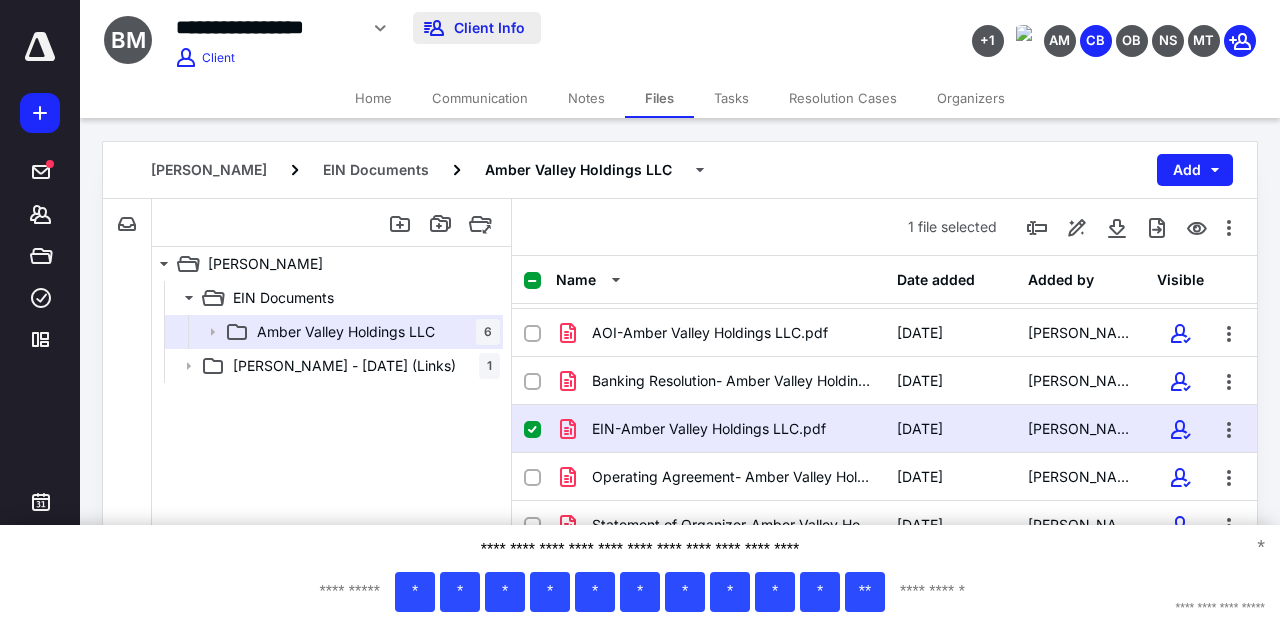 click on "Client Info" at bounding box center [477, 28] 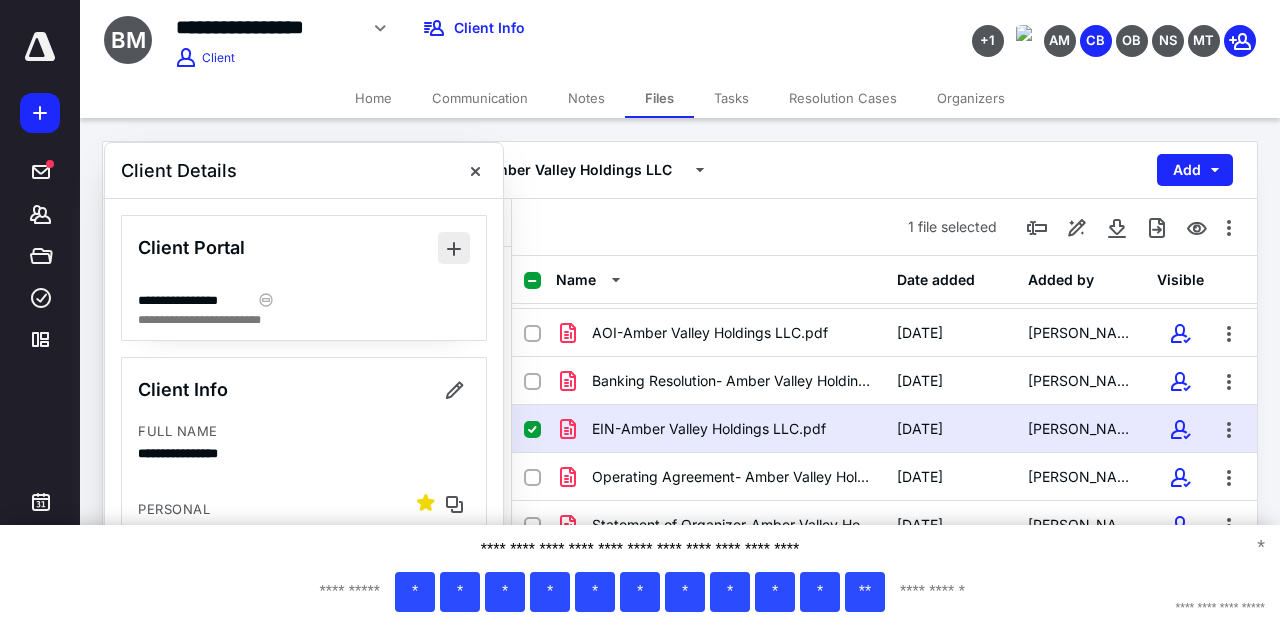 click at bounding box center [454, 248] 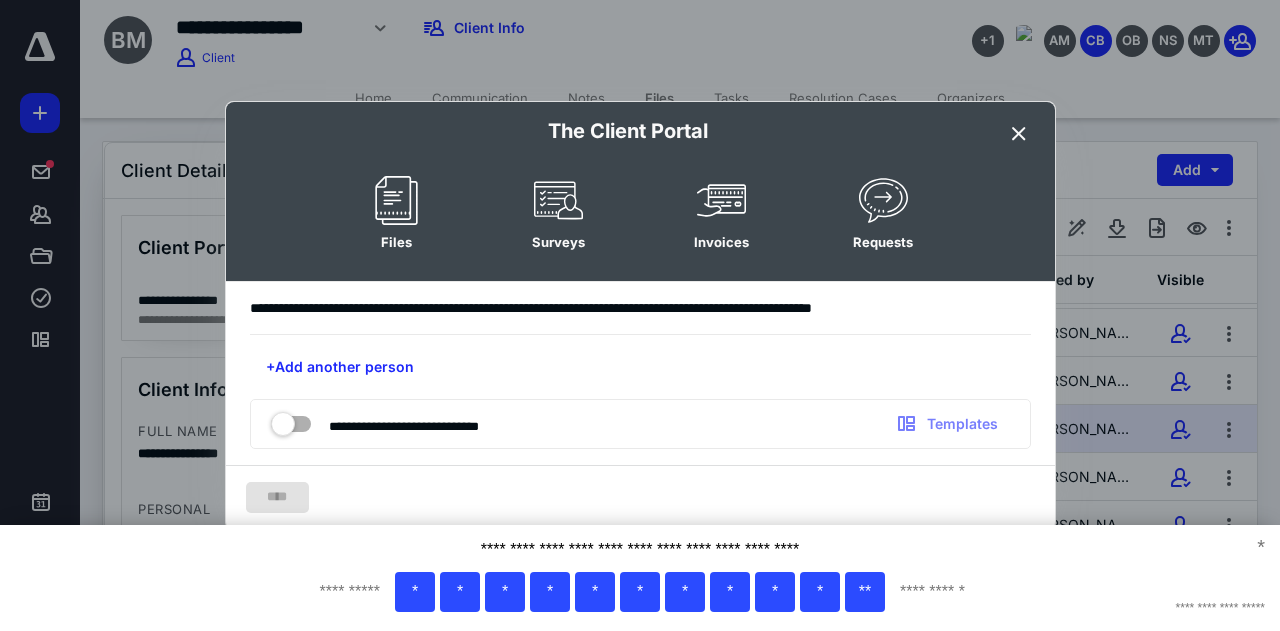 click at bounding box center [291, 420] 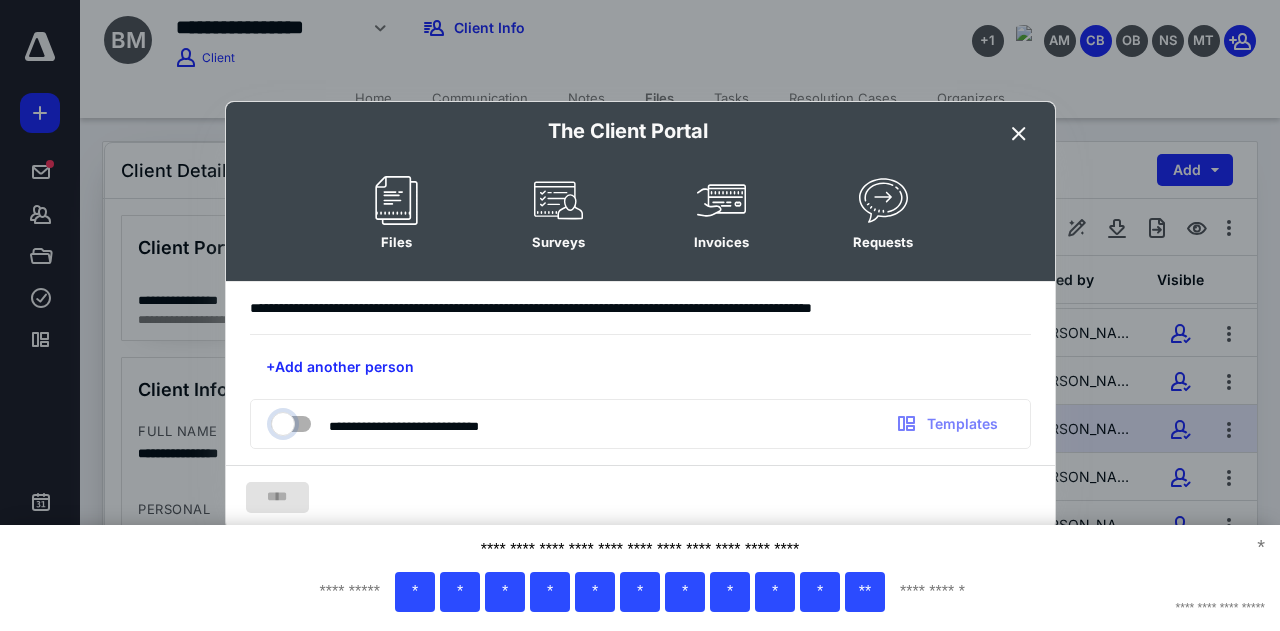 click at bounding box center (281, 421) 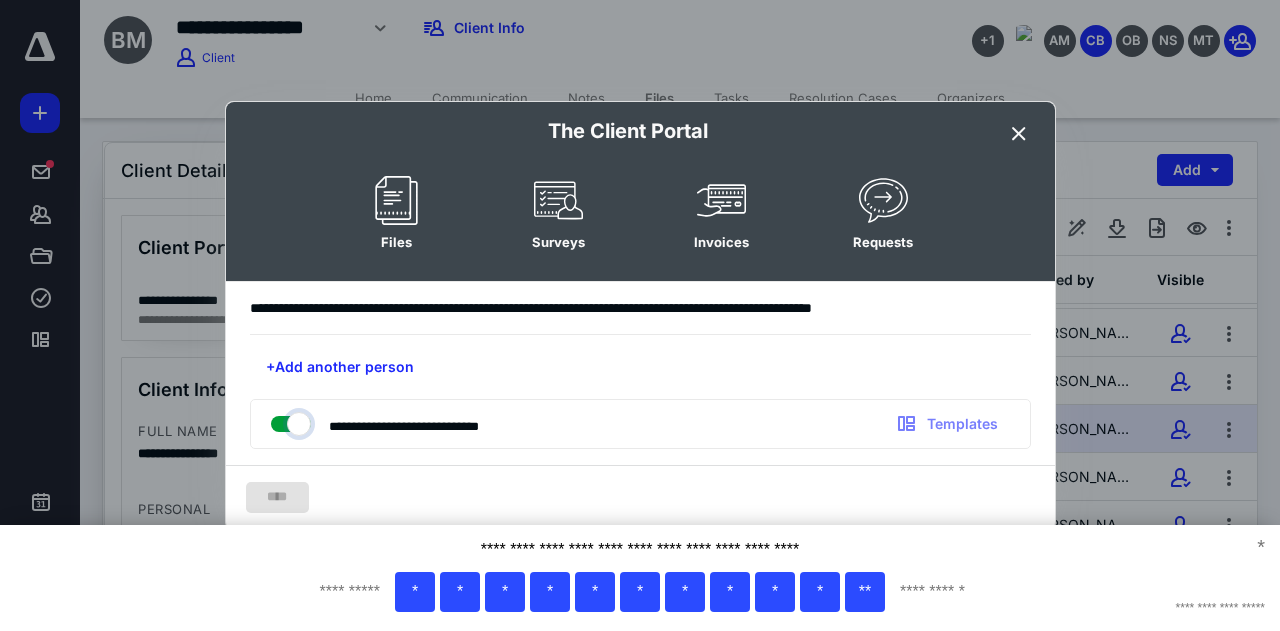 checkbox on "true" 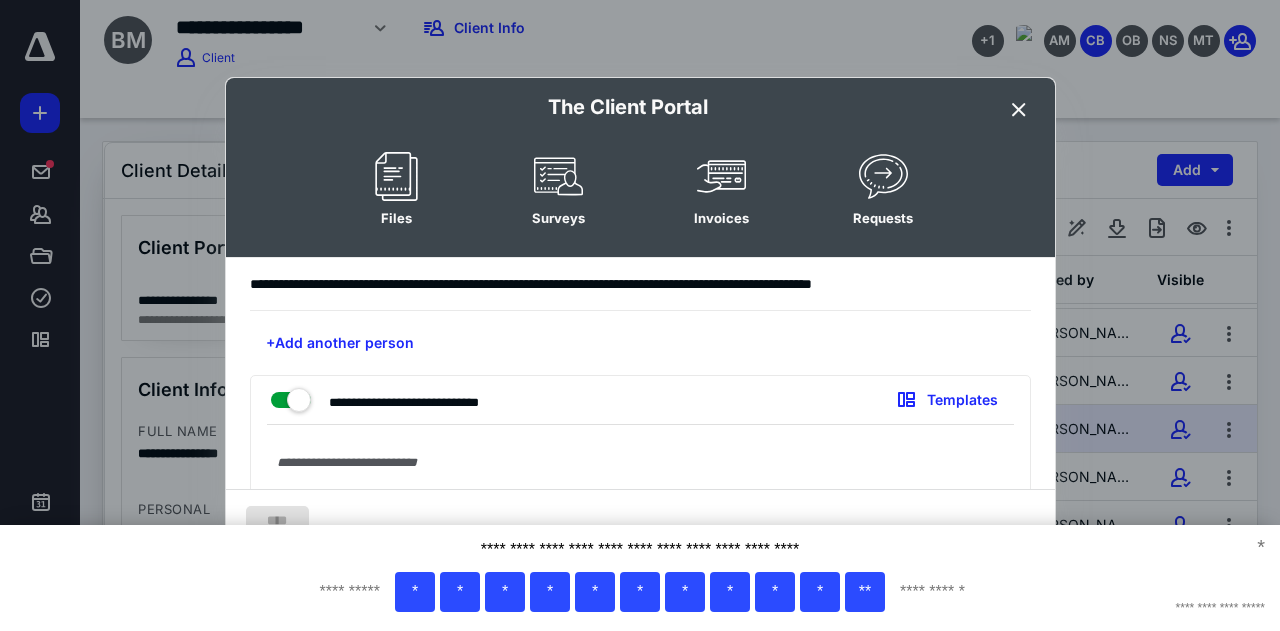 click at bounding box center [640, 533] 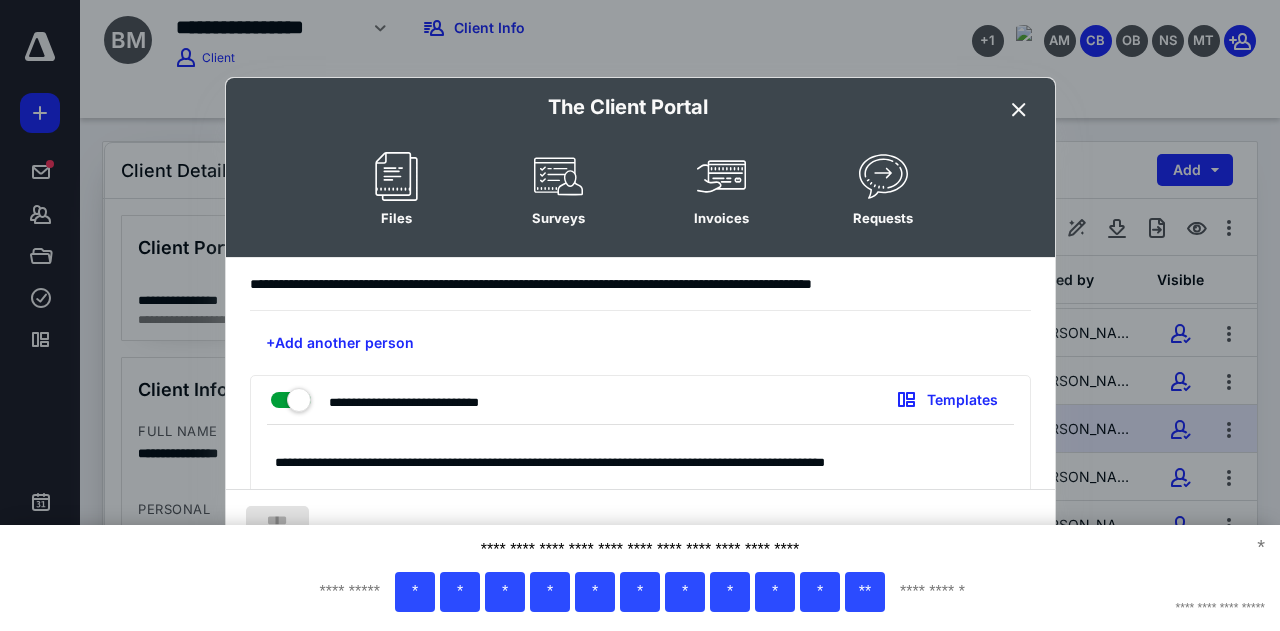type on "**********" 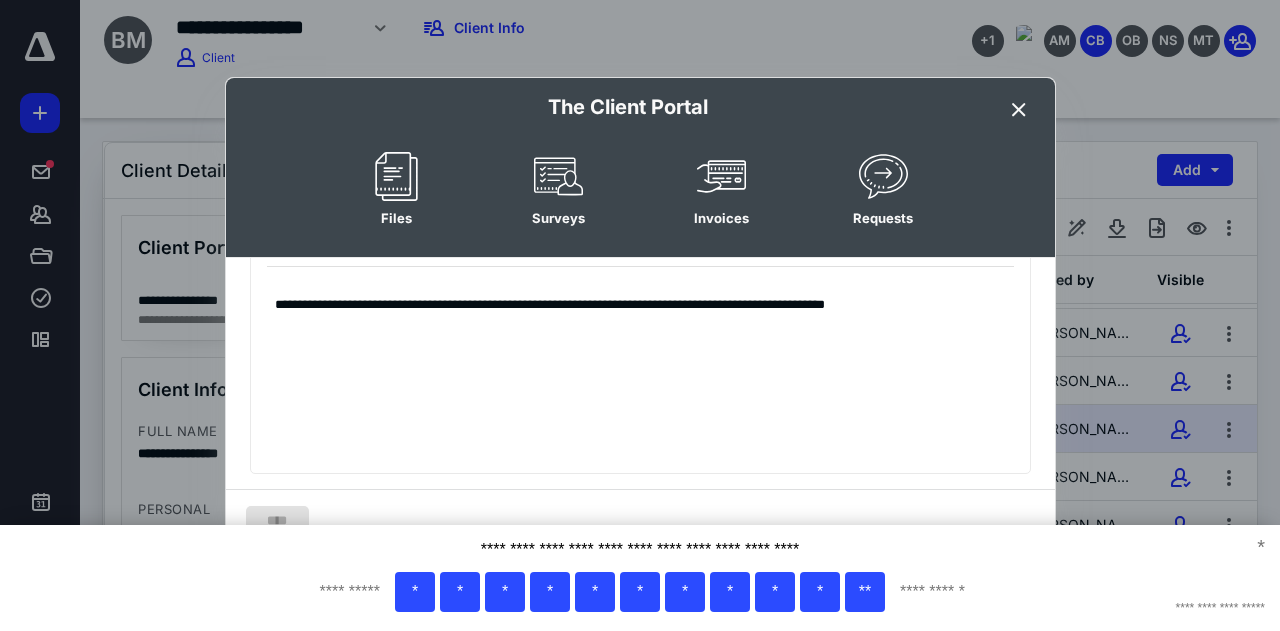 scroll, scrollTop: 0, scrollLeft: 0, axis: both 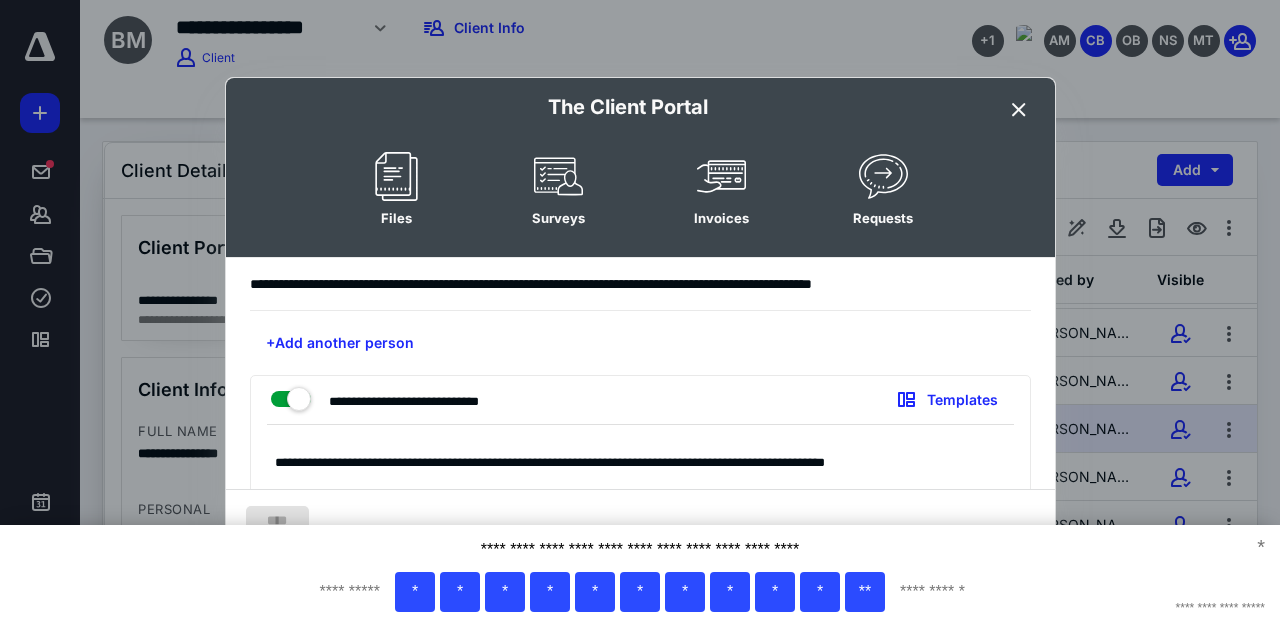 click on "****" at bounding box center [640, 521] 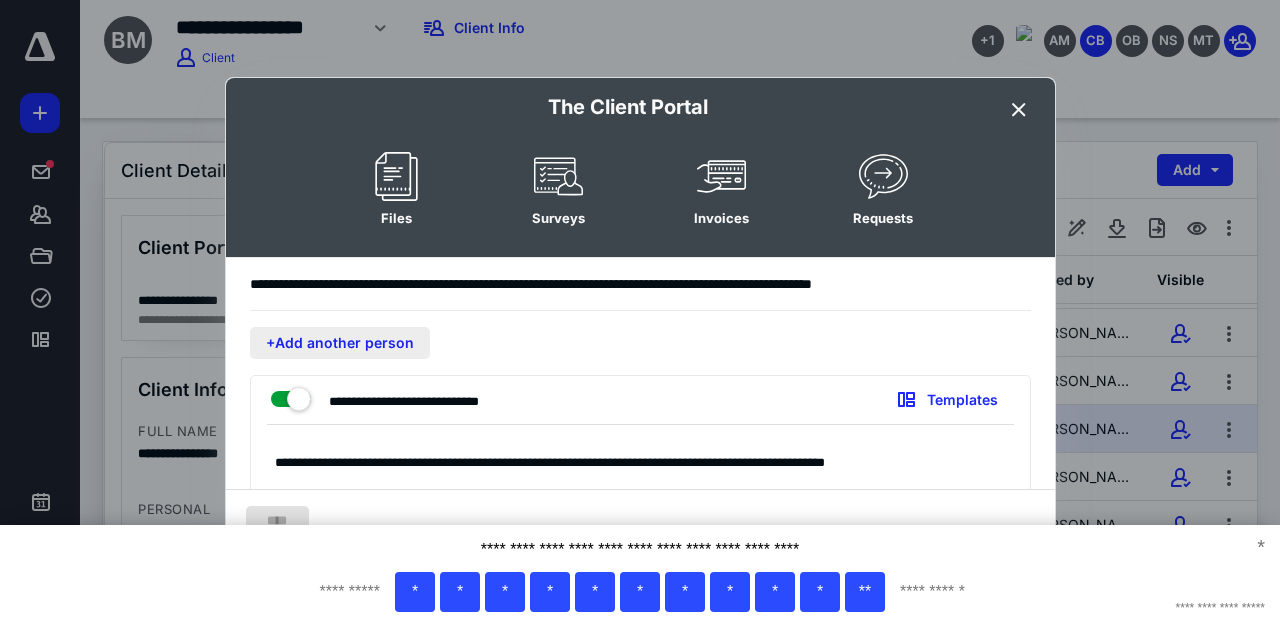 click on "+Add another person" at bounding box center (340, 343) 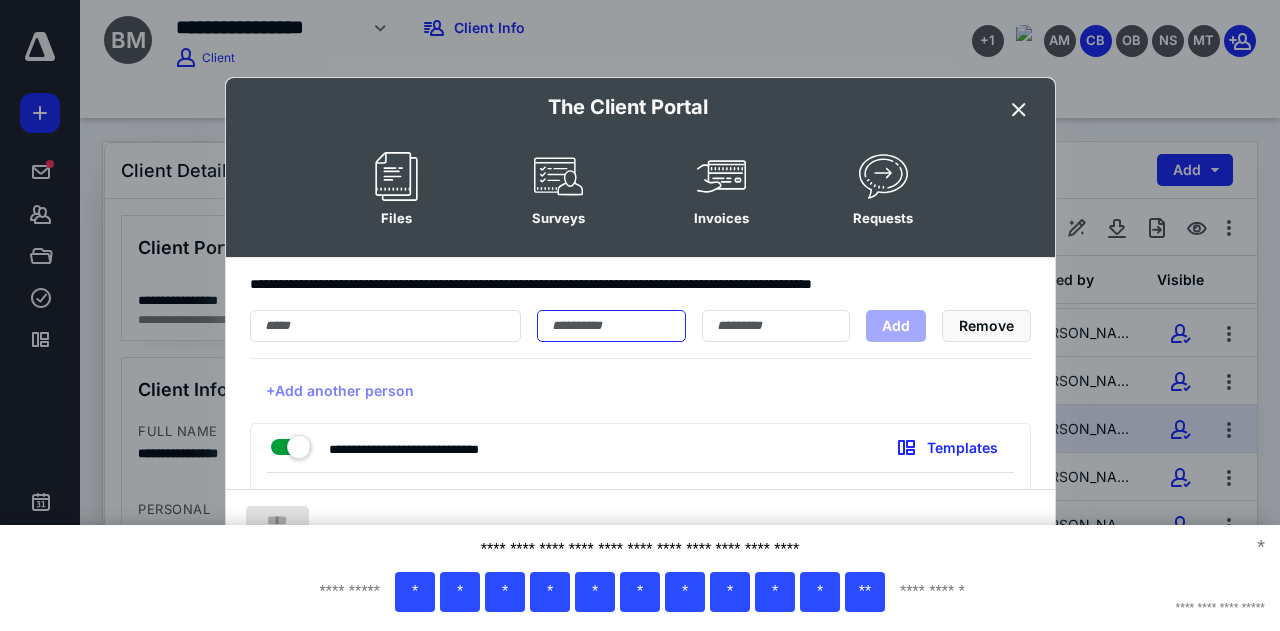 click at bounding box center [611, 326] 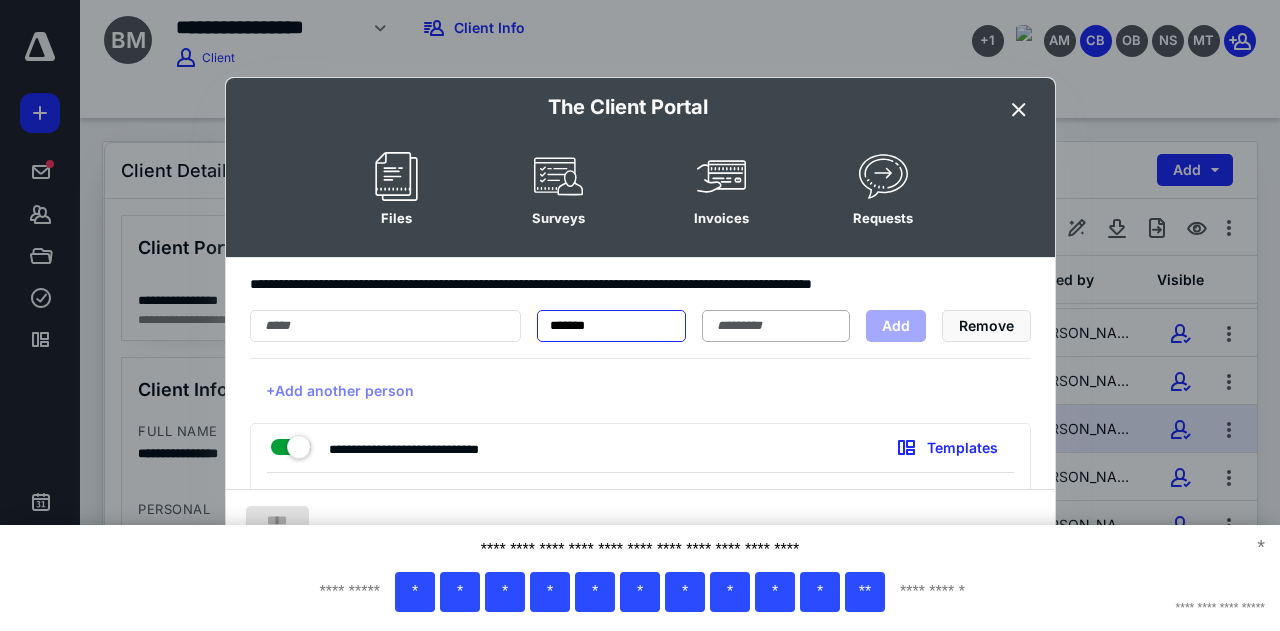 type on "*******" 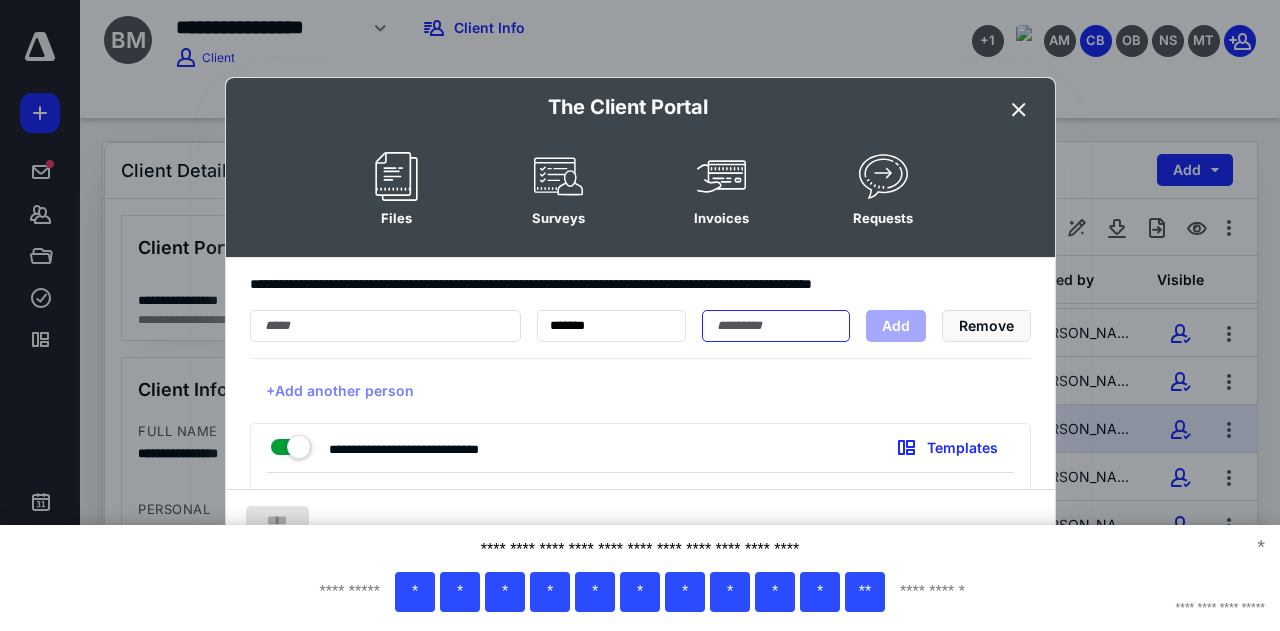 click at bounding box center (776, 326) 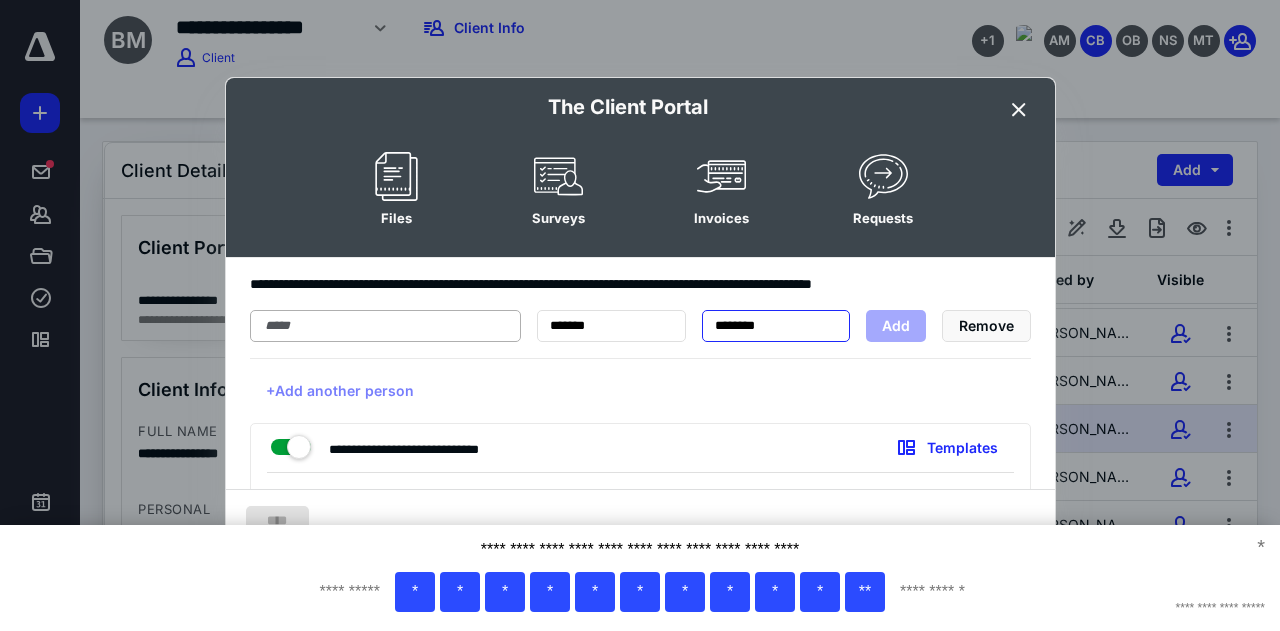 type on "********" 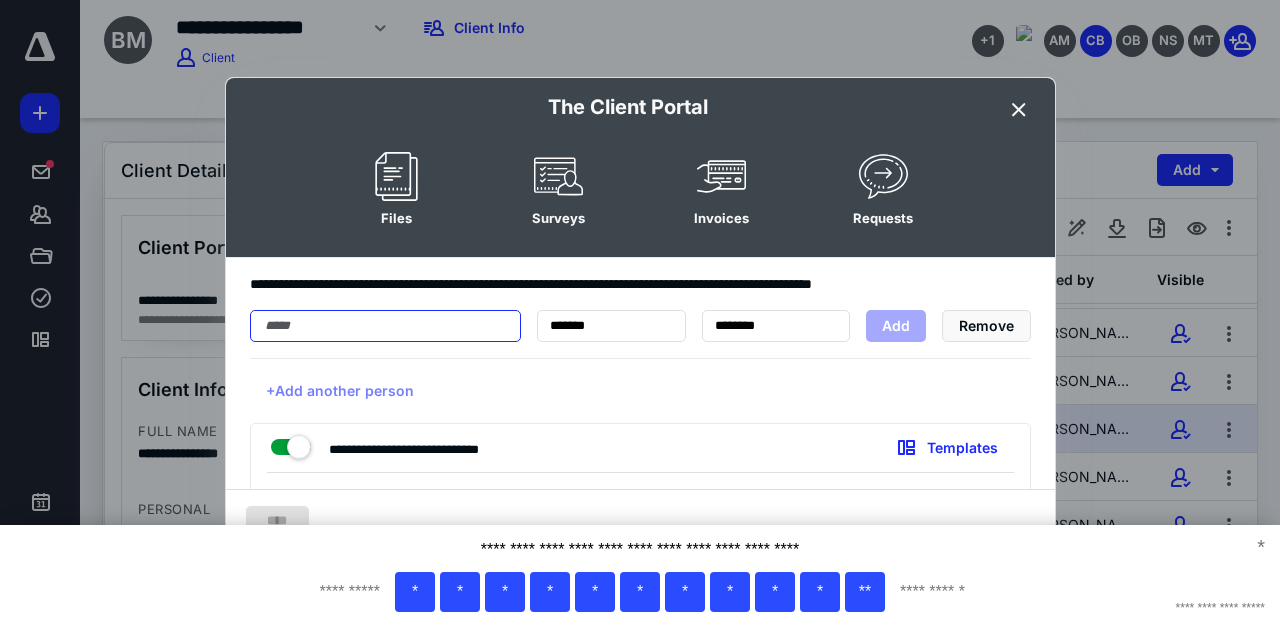 click at bounding box center (385, 326) 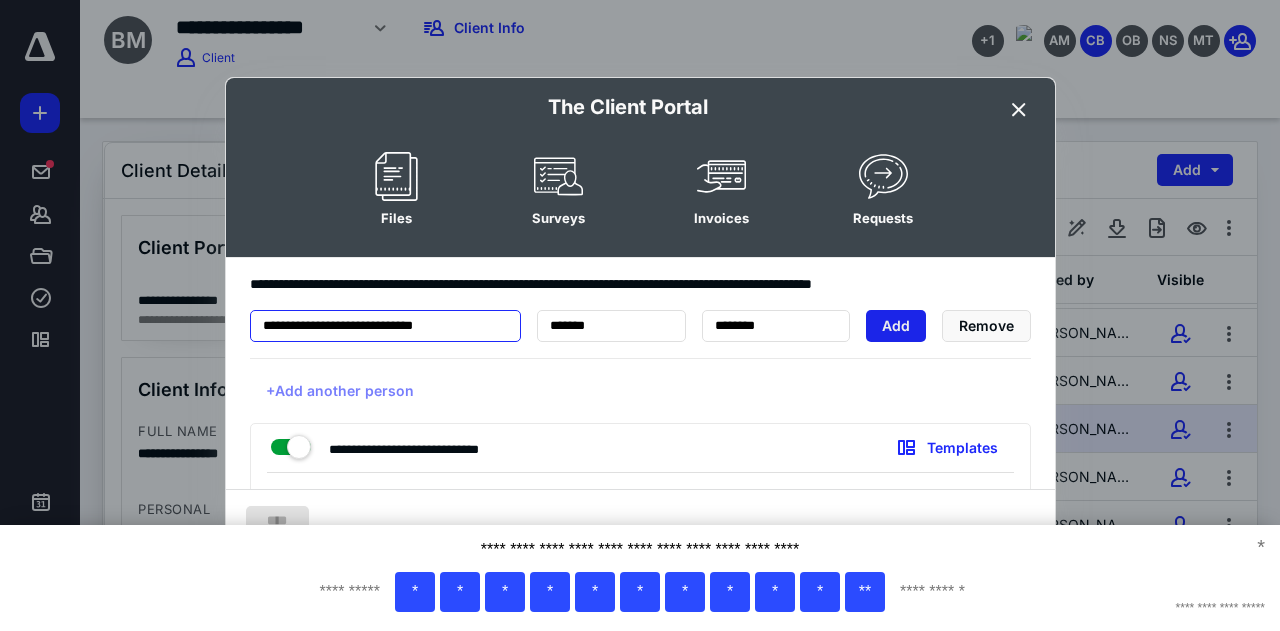 type on "**********" 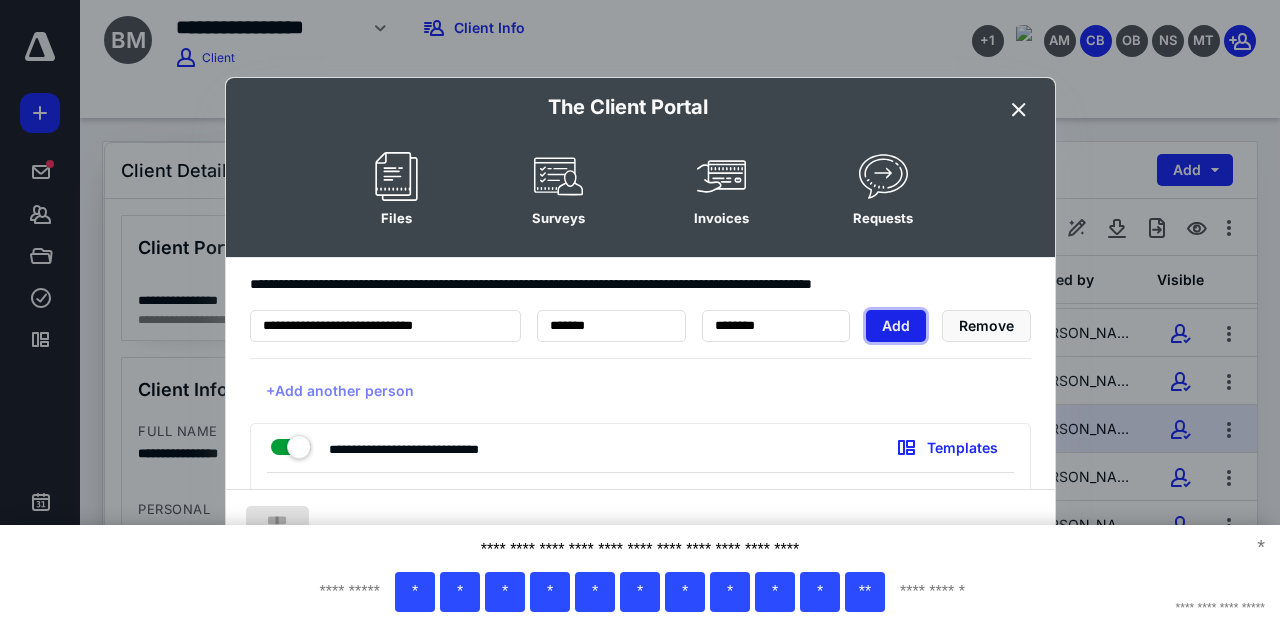click on "Add" at bounding box center (896, 326) 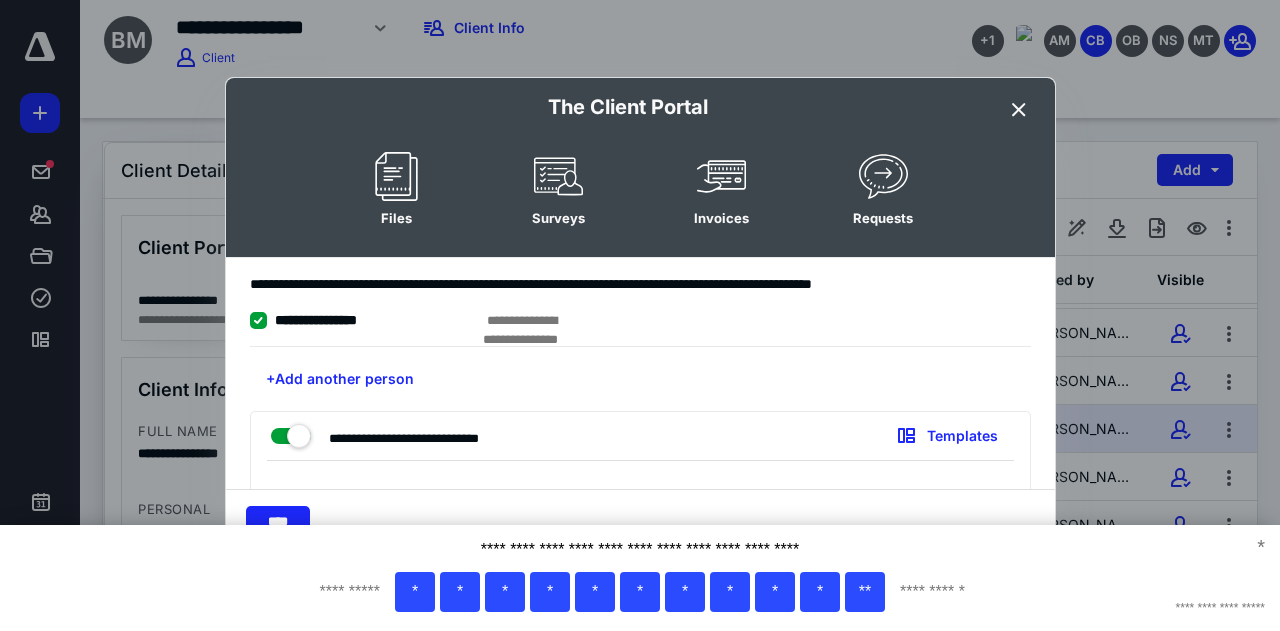 click on "**********" at bounding box center [640, 570] 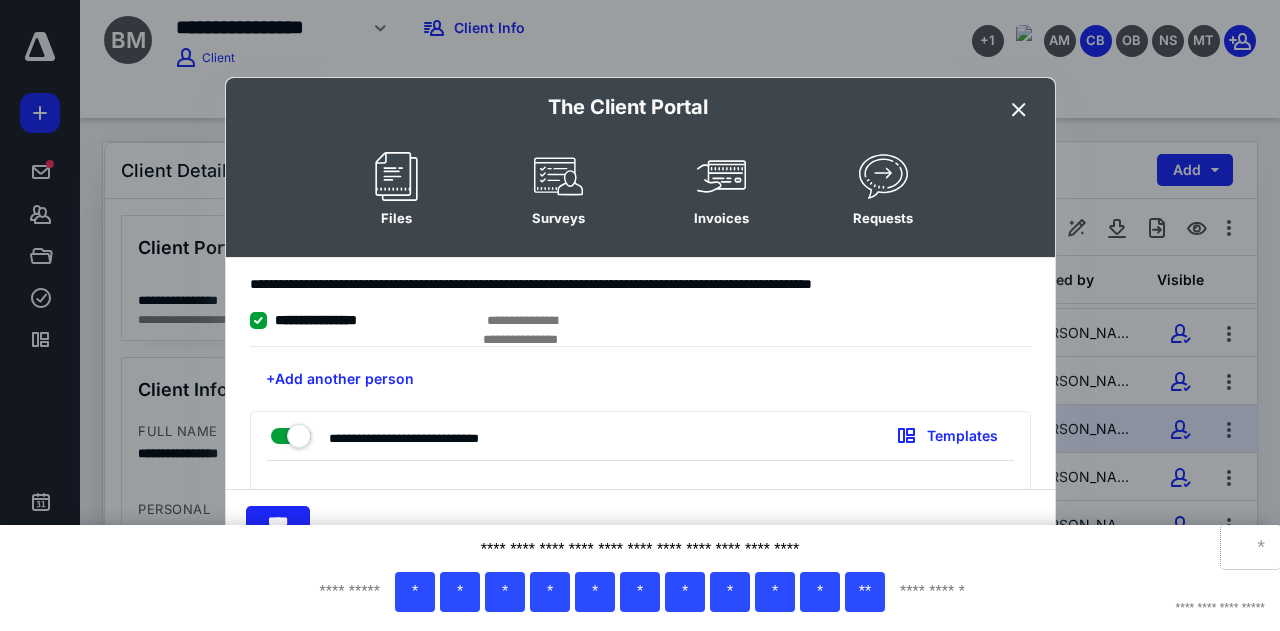 click on "*" at bounding box center [1250, 547] 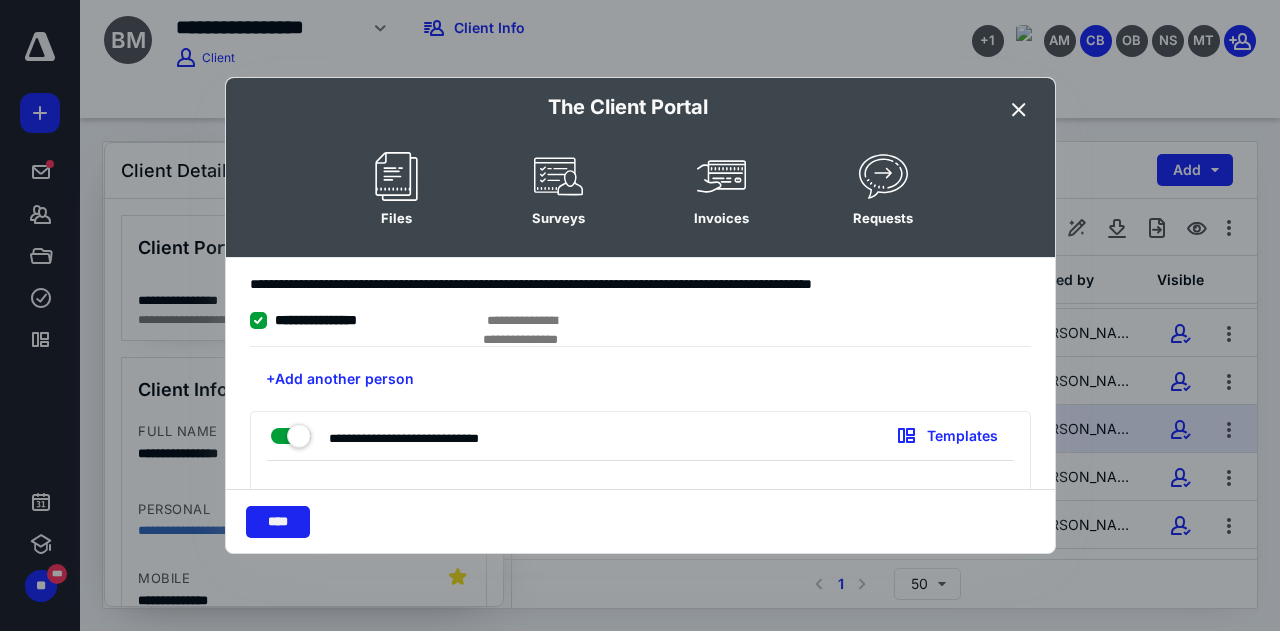 click on "****" at bounding box center (278, 522) 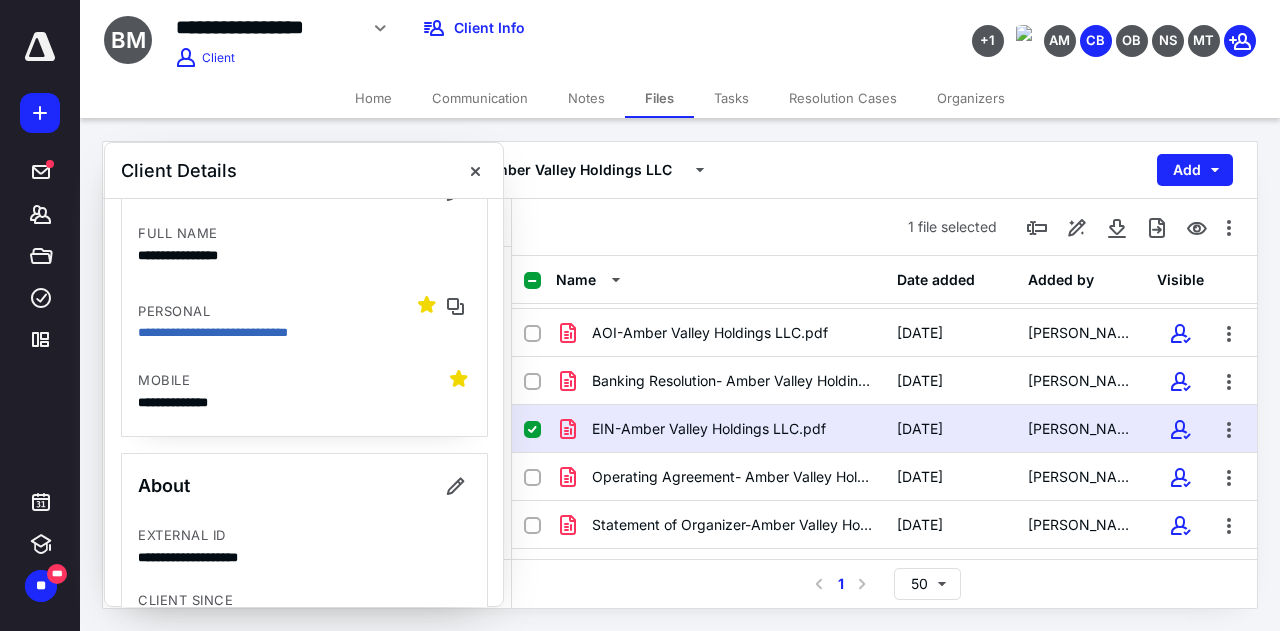 scroll, scrollTop: 203, scrollLeft: 0, axis: vertical 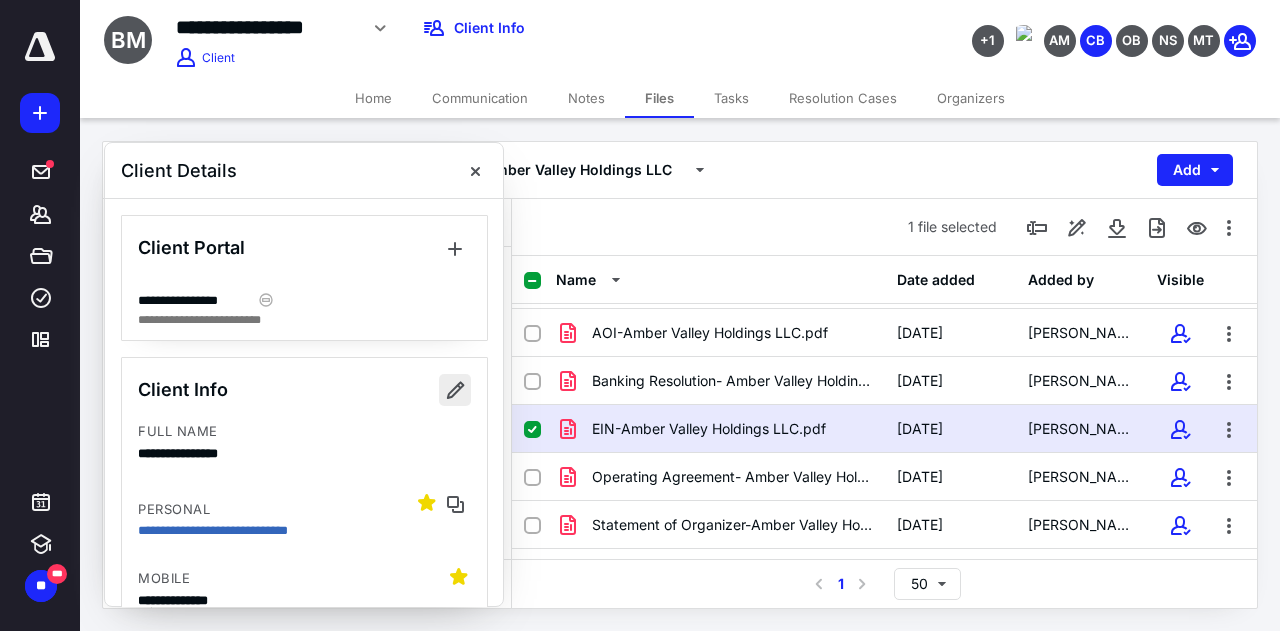 click at bounding box center [455, 390] 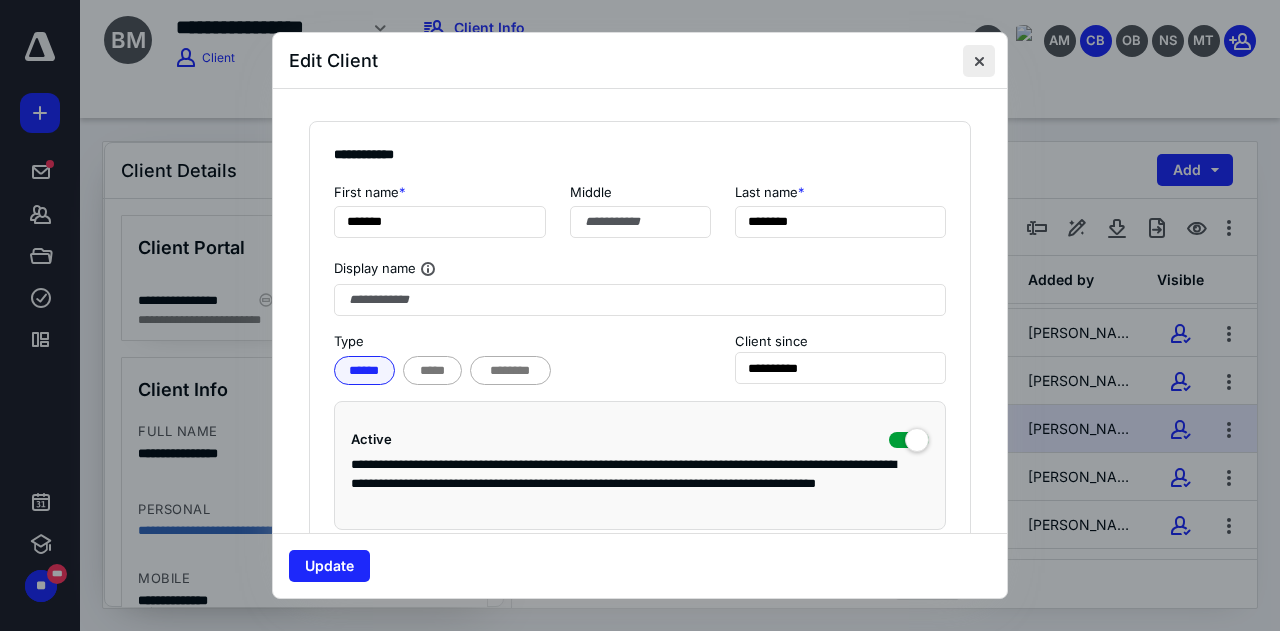 click at bounding box center (979, 61) 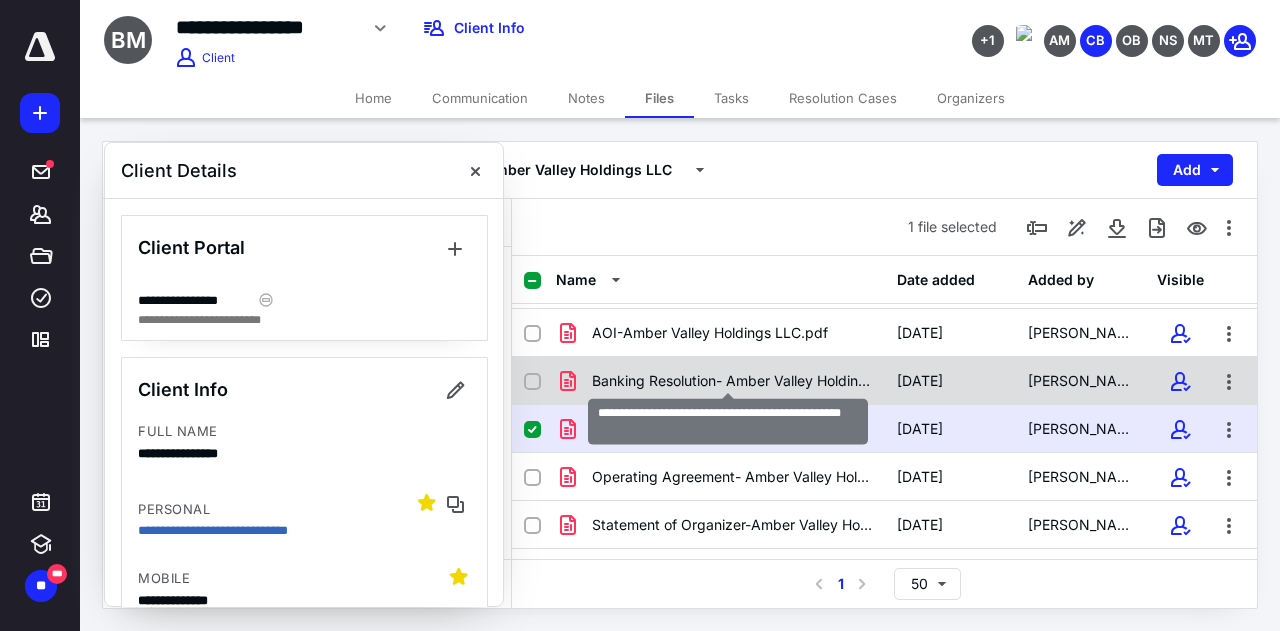 click on "Banking Resolution- Amber Valley Holdings LLC.pdf" at bounding box center (732, 381) 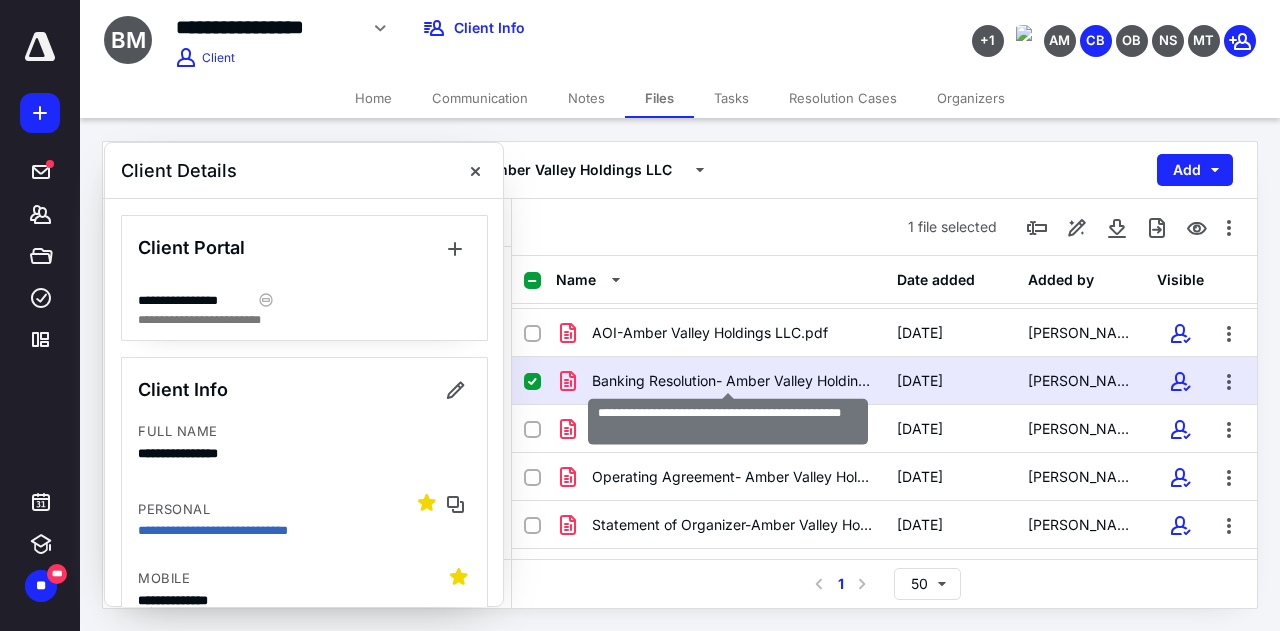 click on "Banking Resolution- Amber Valley Holdings LLC.pdf" at bounding box center [732, 381] 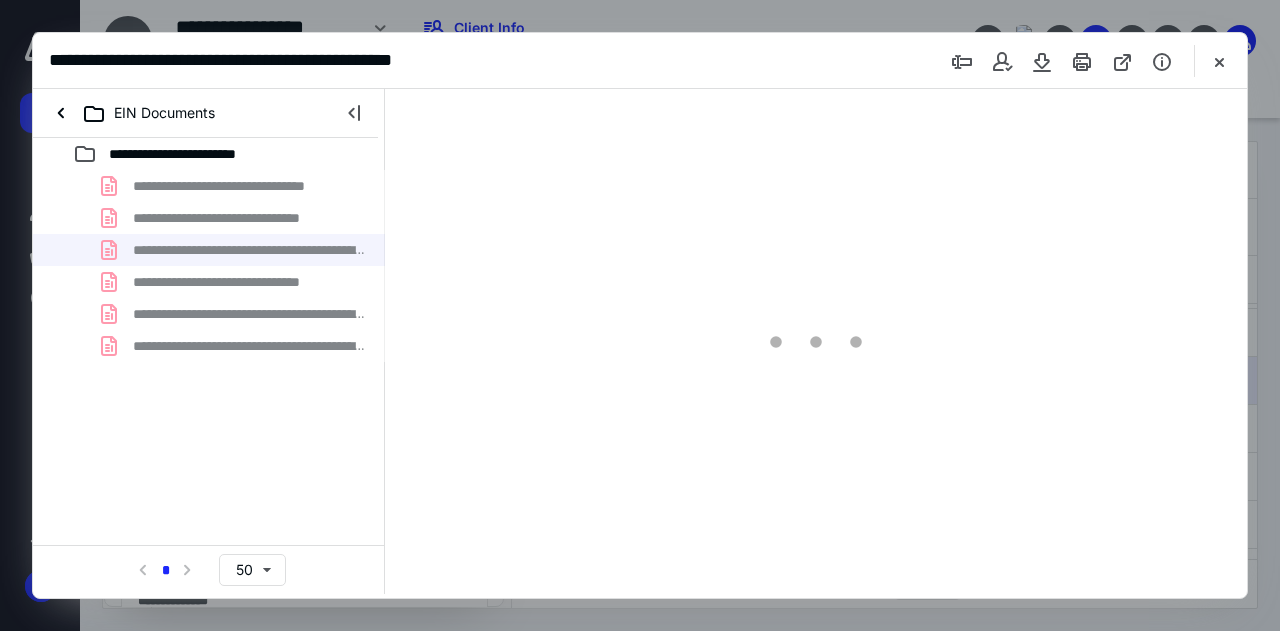 scroll, scrollTop: 0, scrollLeft: 0, axis: both 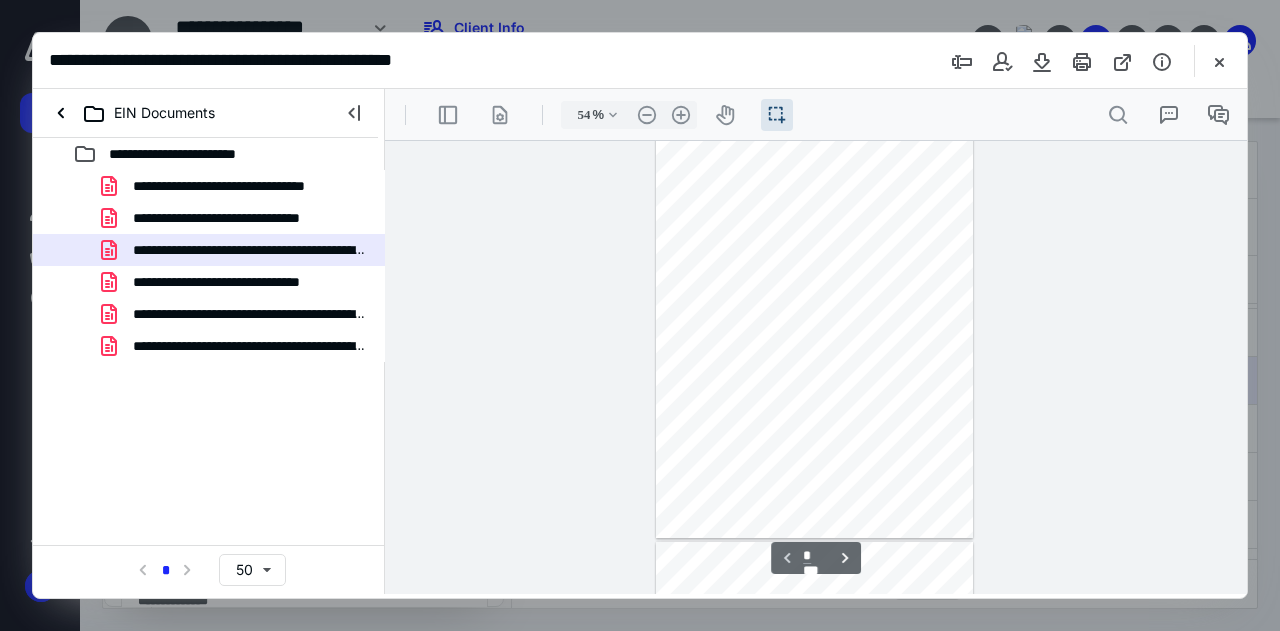 type on "141" 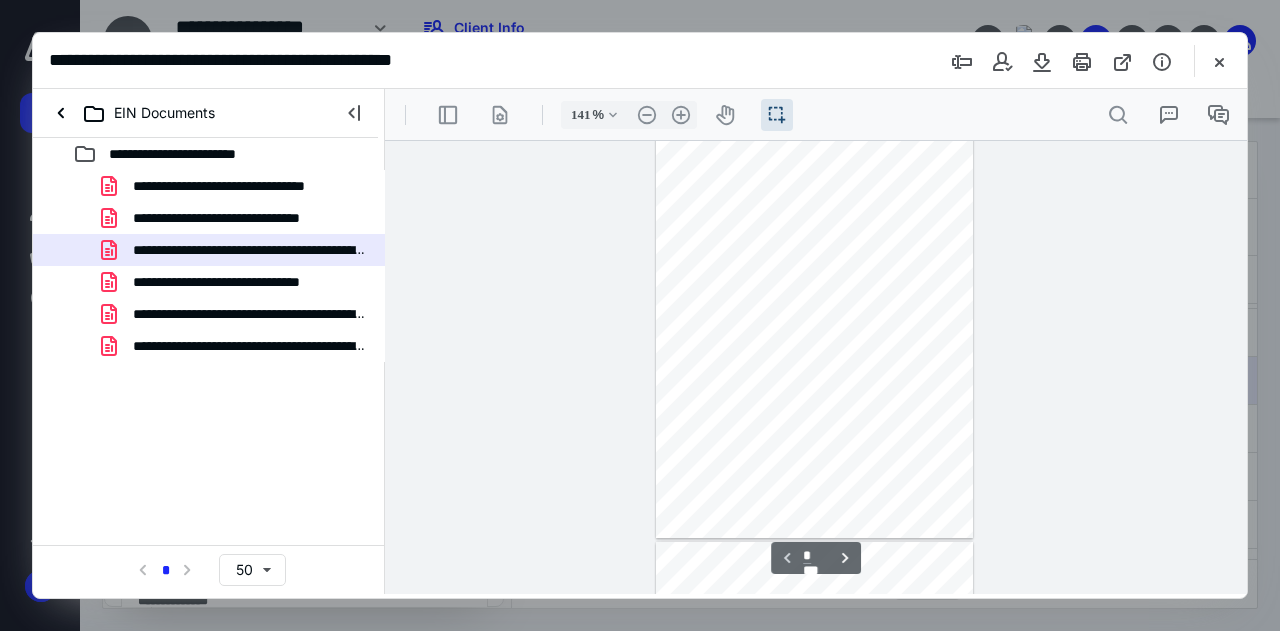 scroll, scrollTop: 142, scrollLeft: 0, axis: vertical 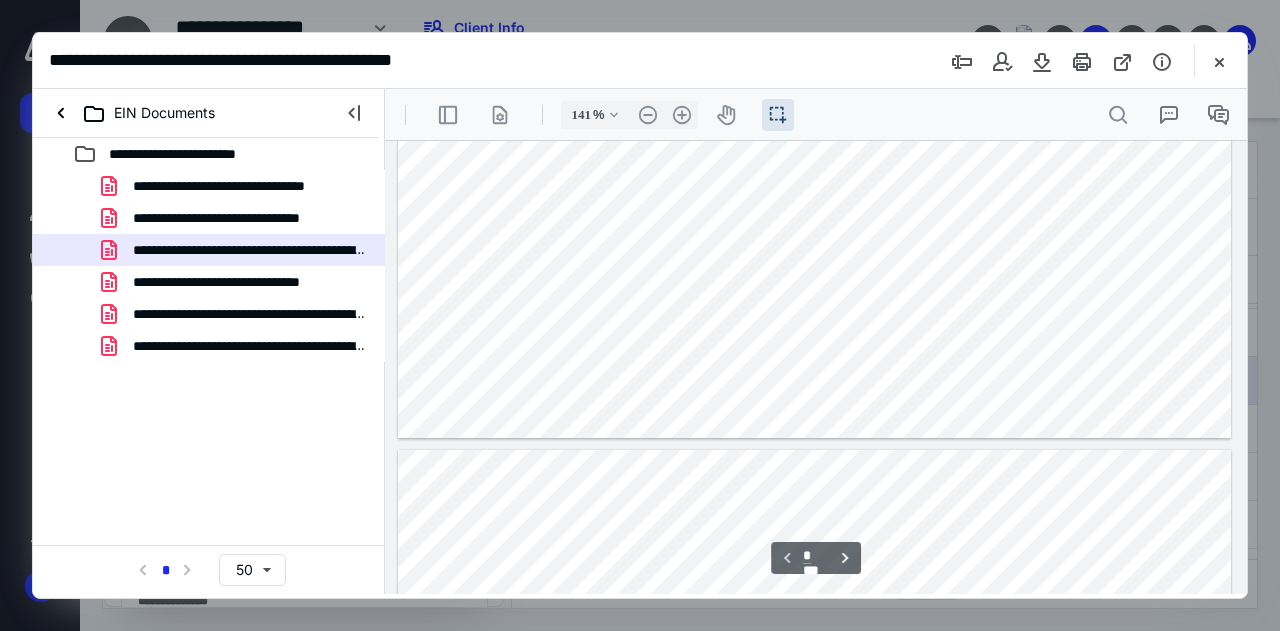 type on "*" 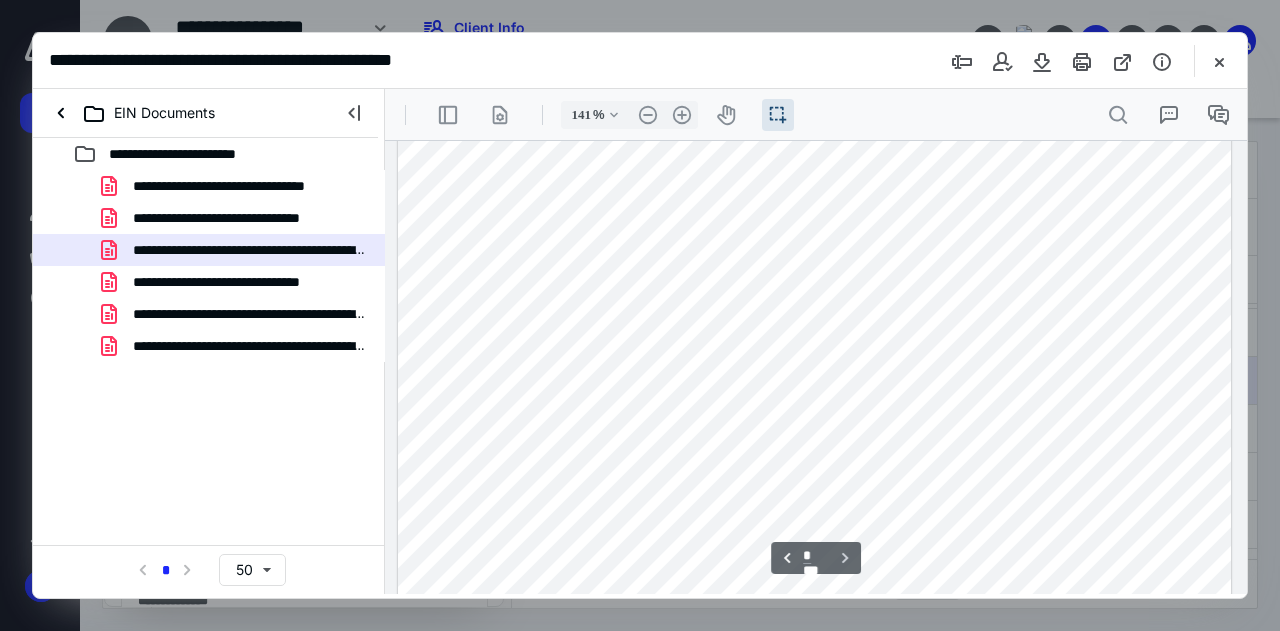 scroll, scrollTop: 1546, scrollLeft: 0, axis: vertical 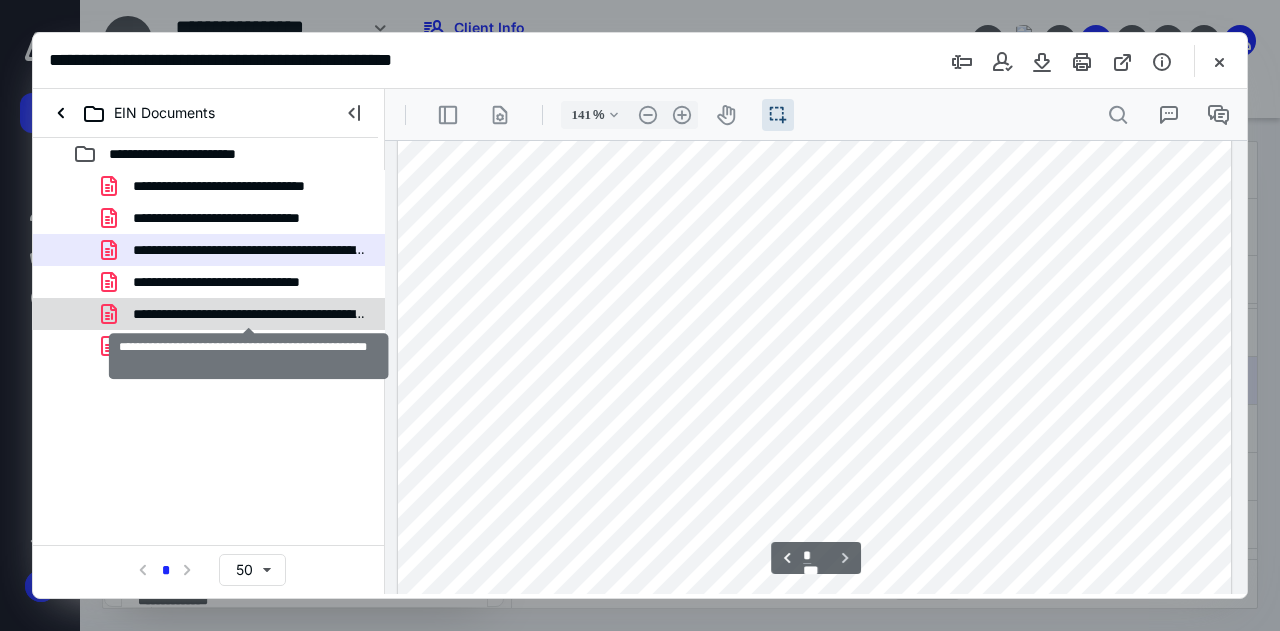 click on "**********" at bounding box center (249, 314) 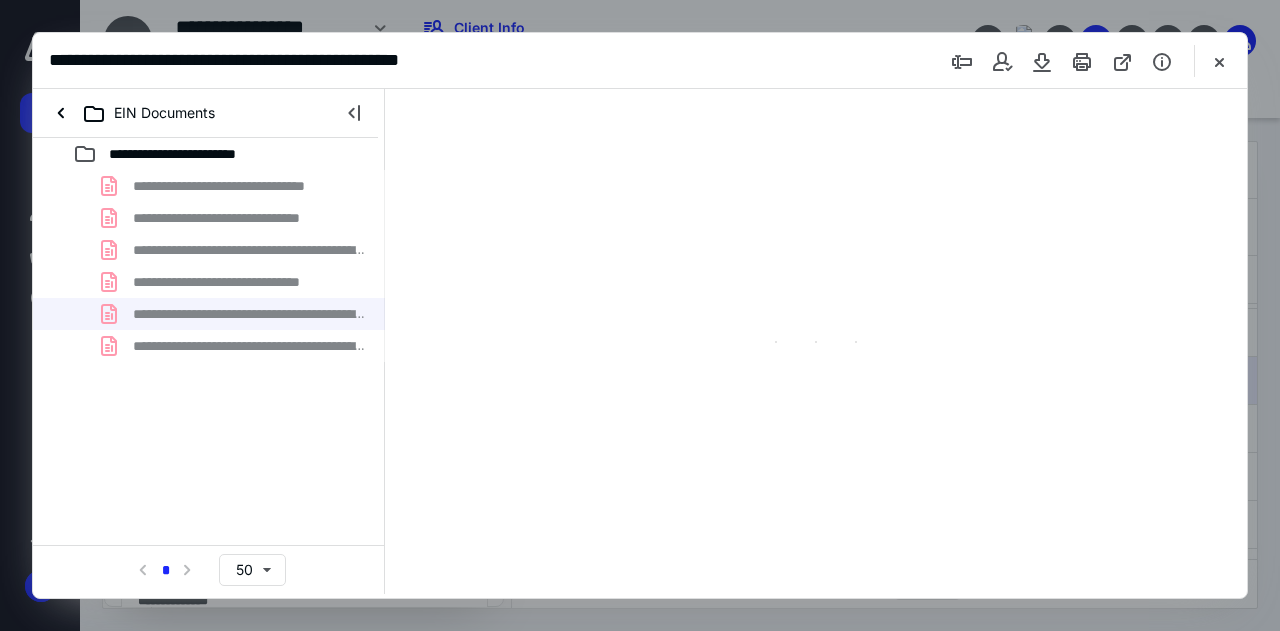 scroll, scrollTop: 58, scrollLeft: 0, axis: vertical 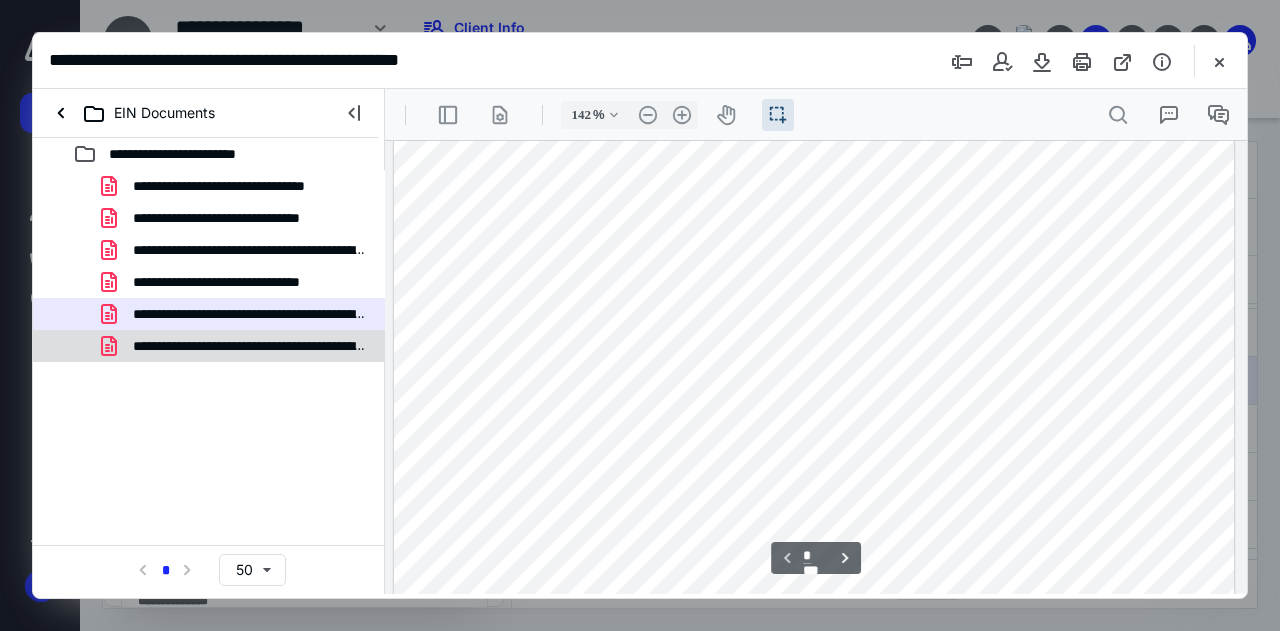 click 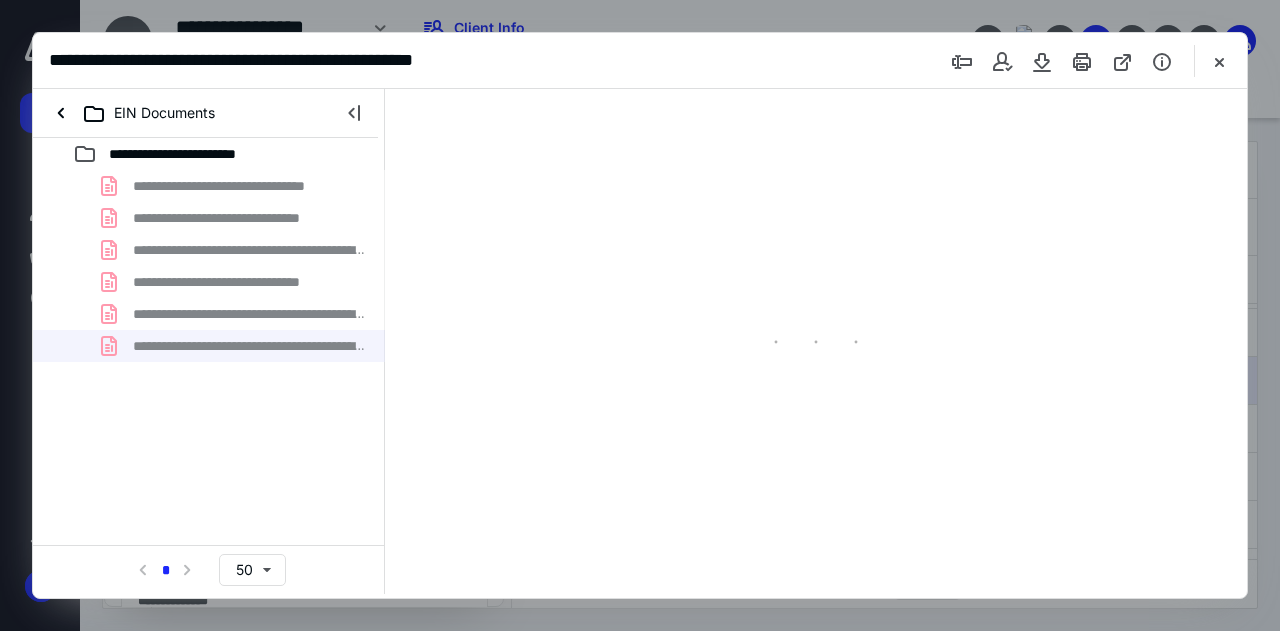 type on "142" 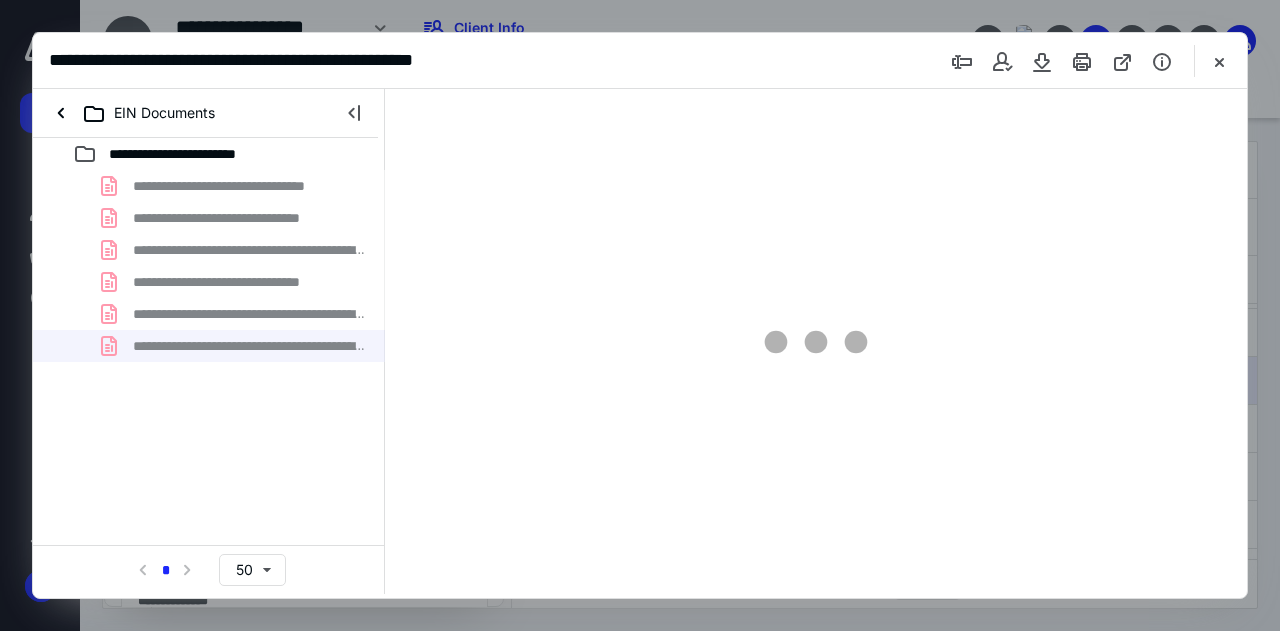 scroll, scrollTop: 58, scrollLeft: 0, axis: vertical 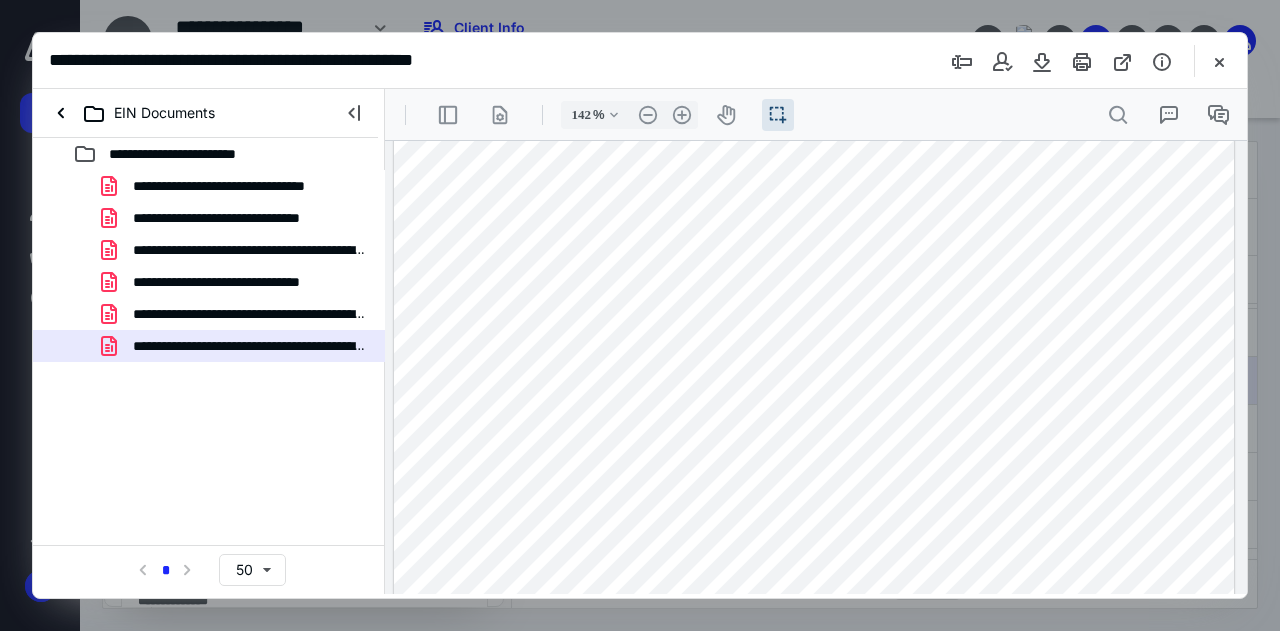 drag, startPoint x: 1237, startPoint y: 205, endPoint x: 1212, endPoint y: 260, distance: 60.41523 